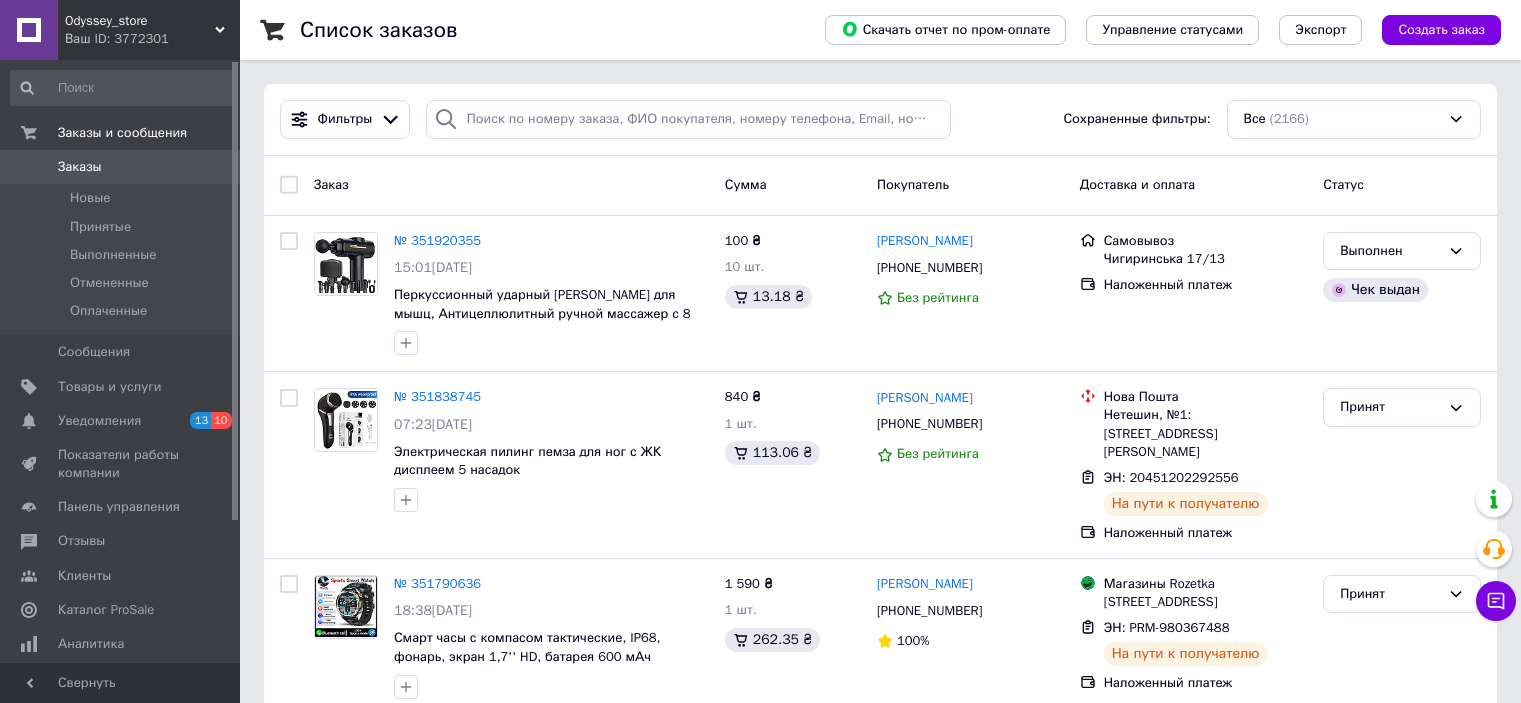 scroll, scrollTop: 0, scrollLeft: 0, axis: both 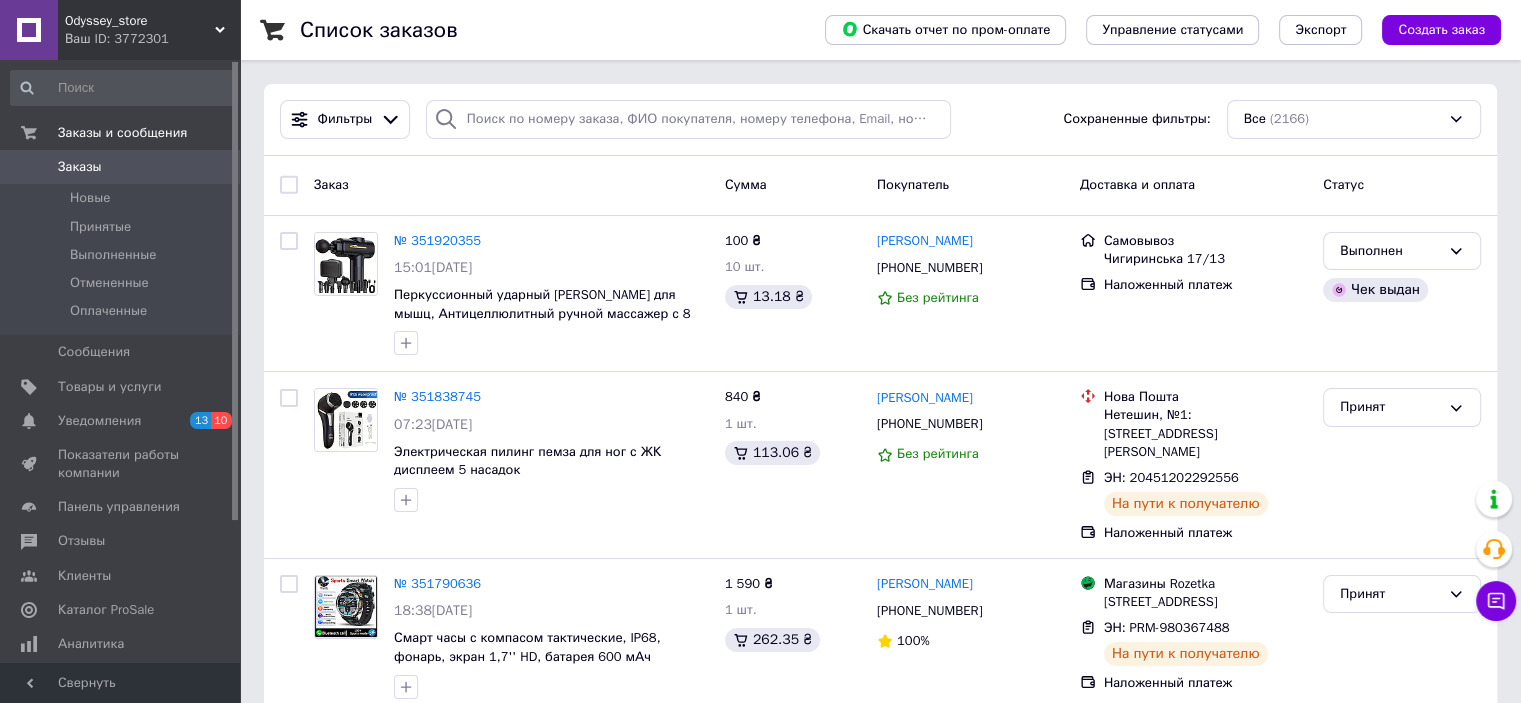 click on "Заказы 0" at bounding box center (123, 167) 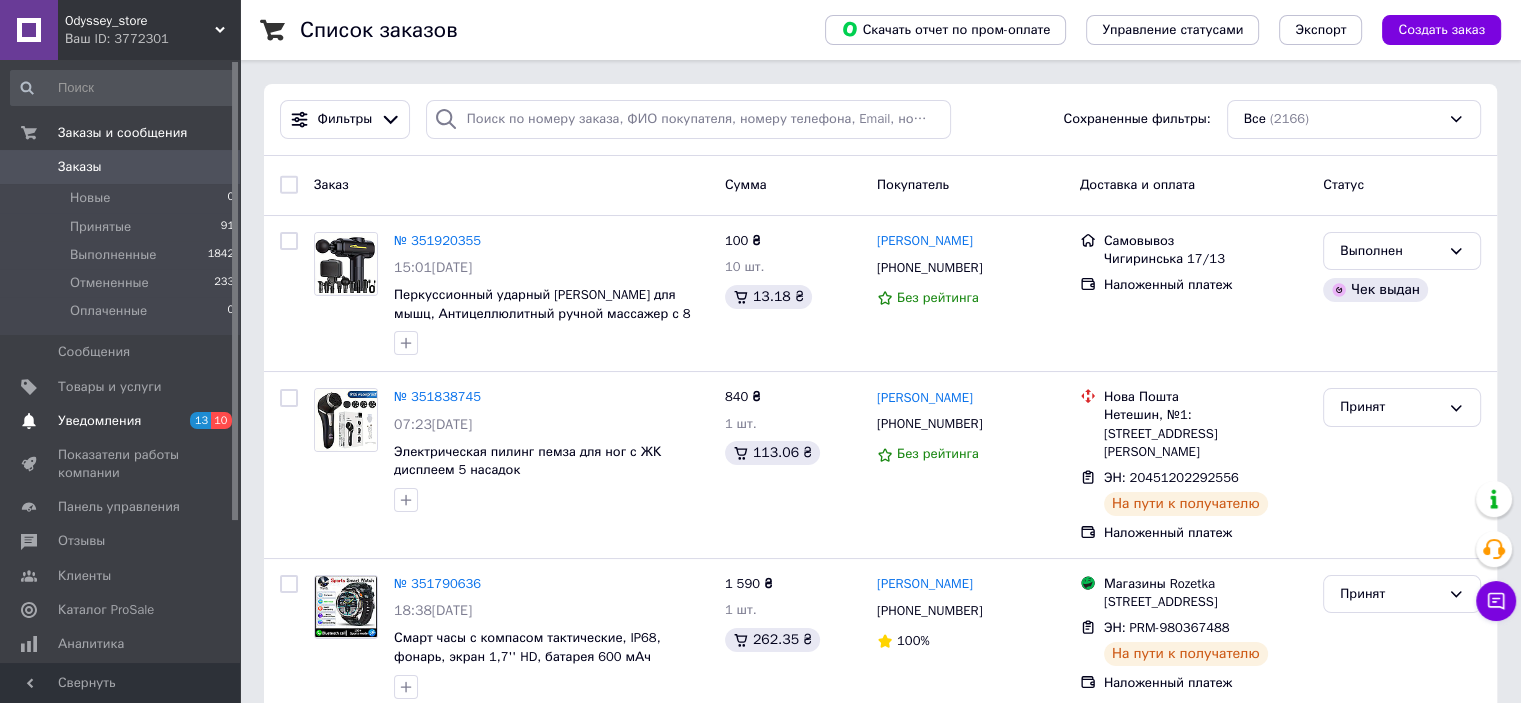 click on "Уведомления" at bounding box center (99, 421) 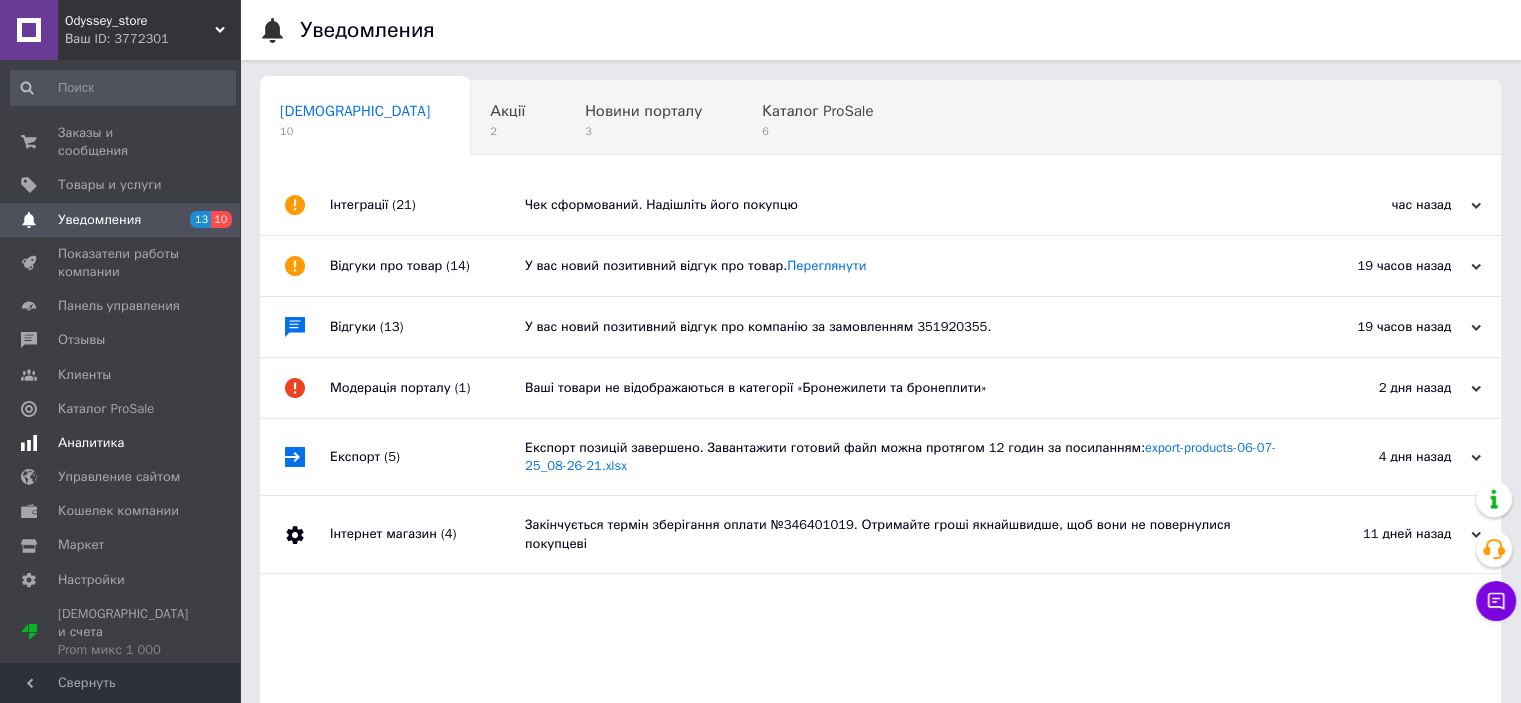 click on "Аналитика" at bounding box center (91, 443) 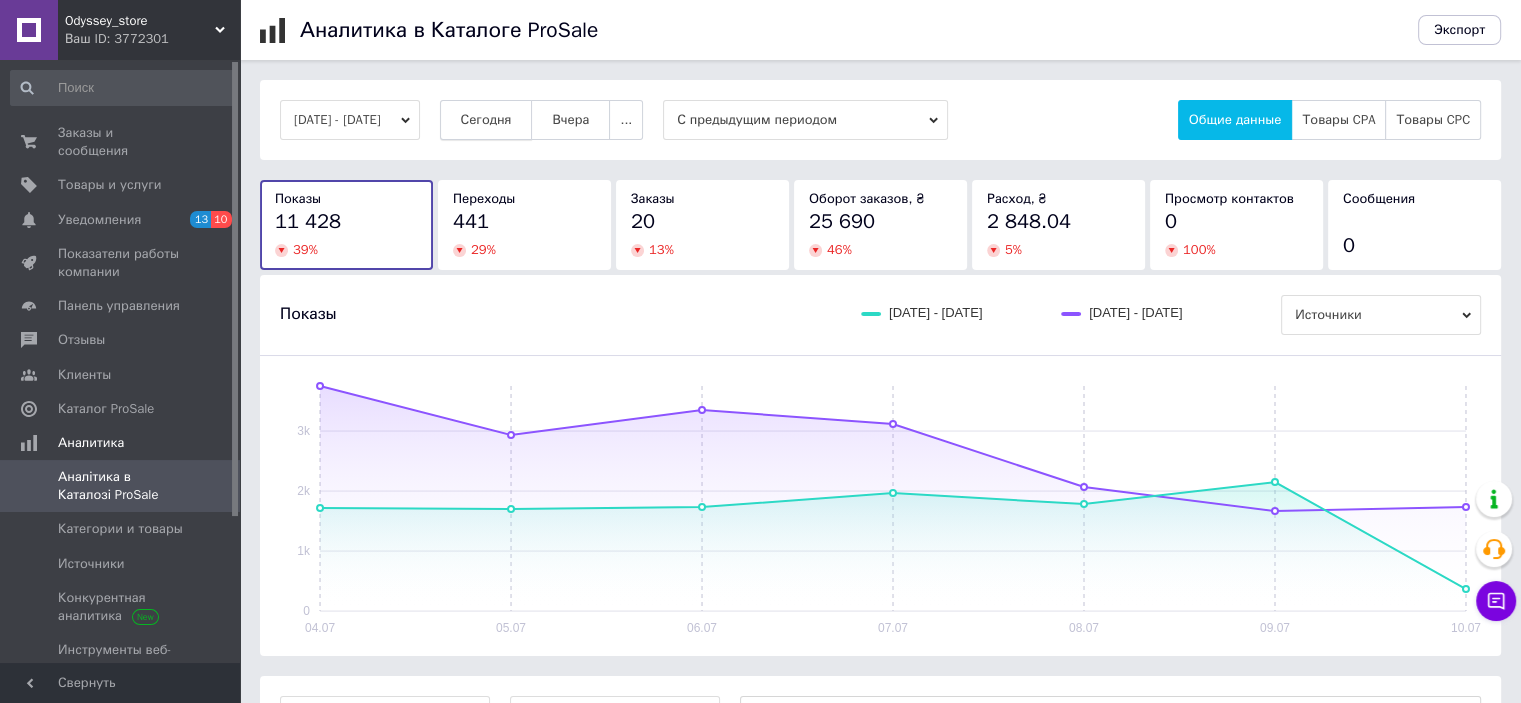 click on "Сегодня" at bounding box center [486, 120] 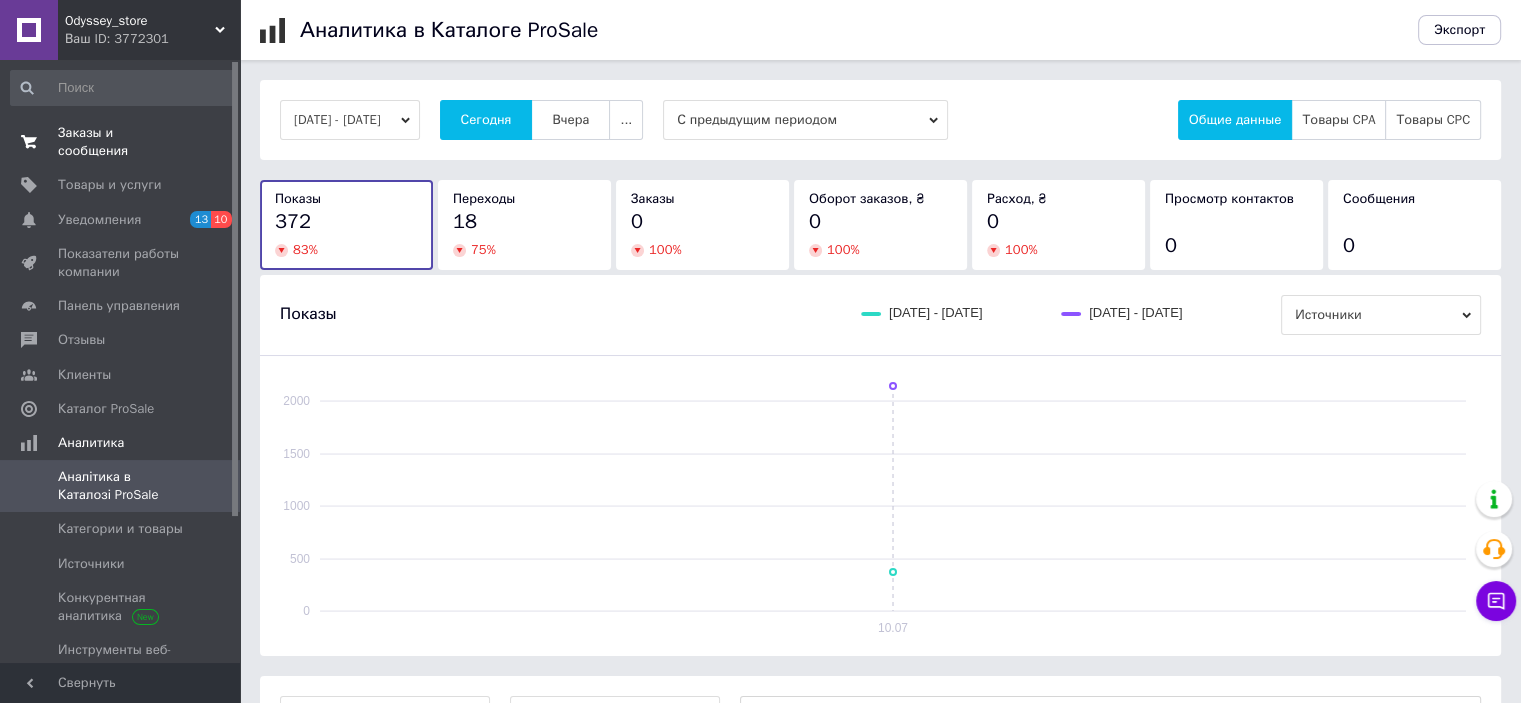 click on "Заказы и сообщения" at bounding box center [121, 142] 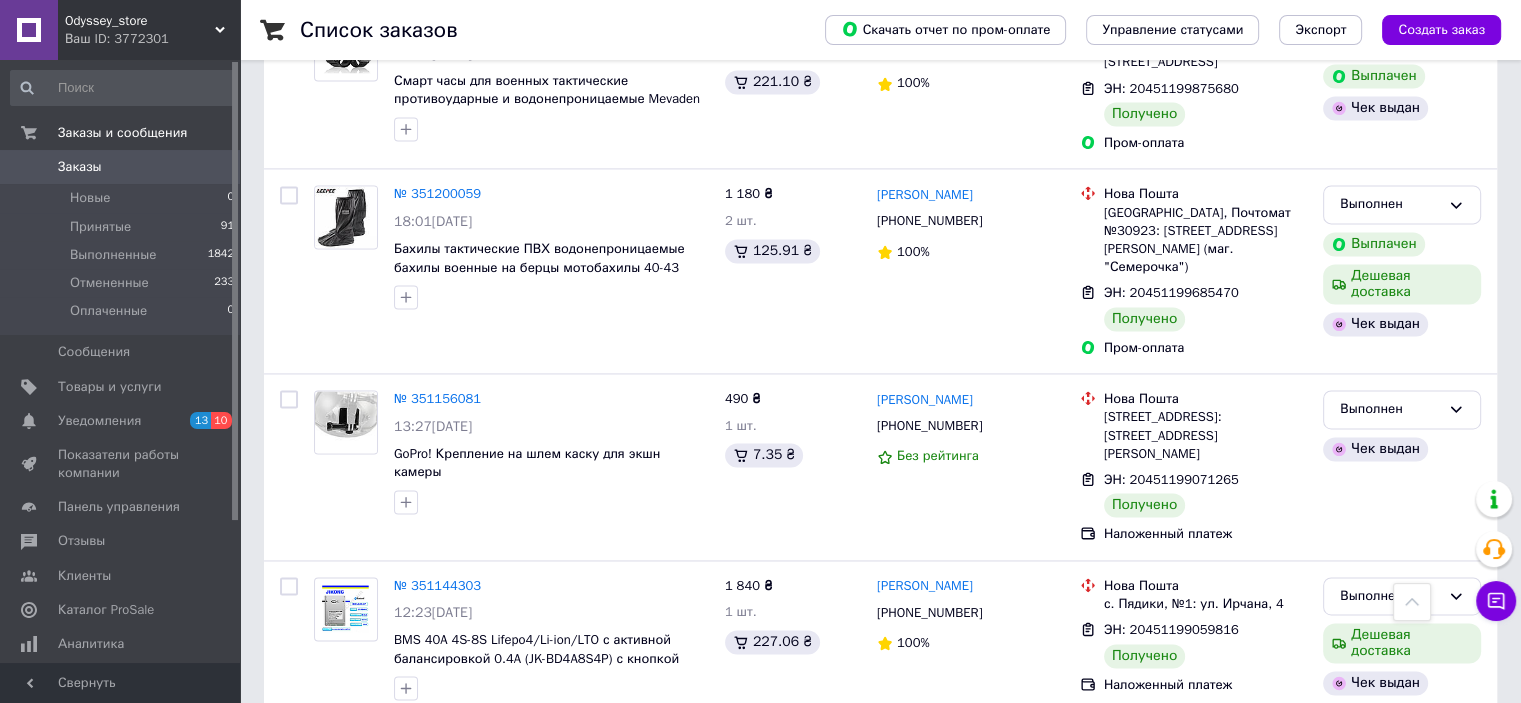 scroll, scrollTop: 3228, scrollLeft: 0, axis: vertical 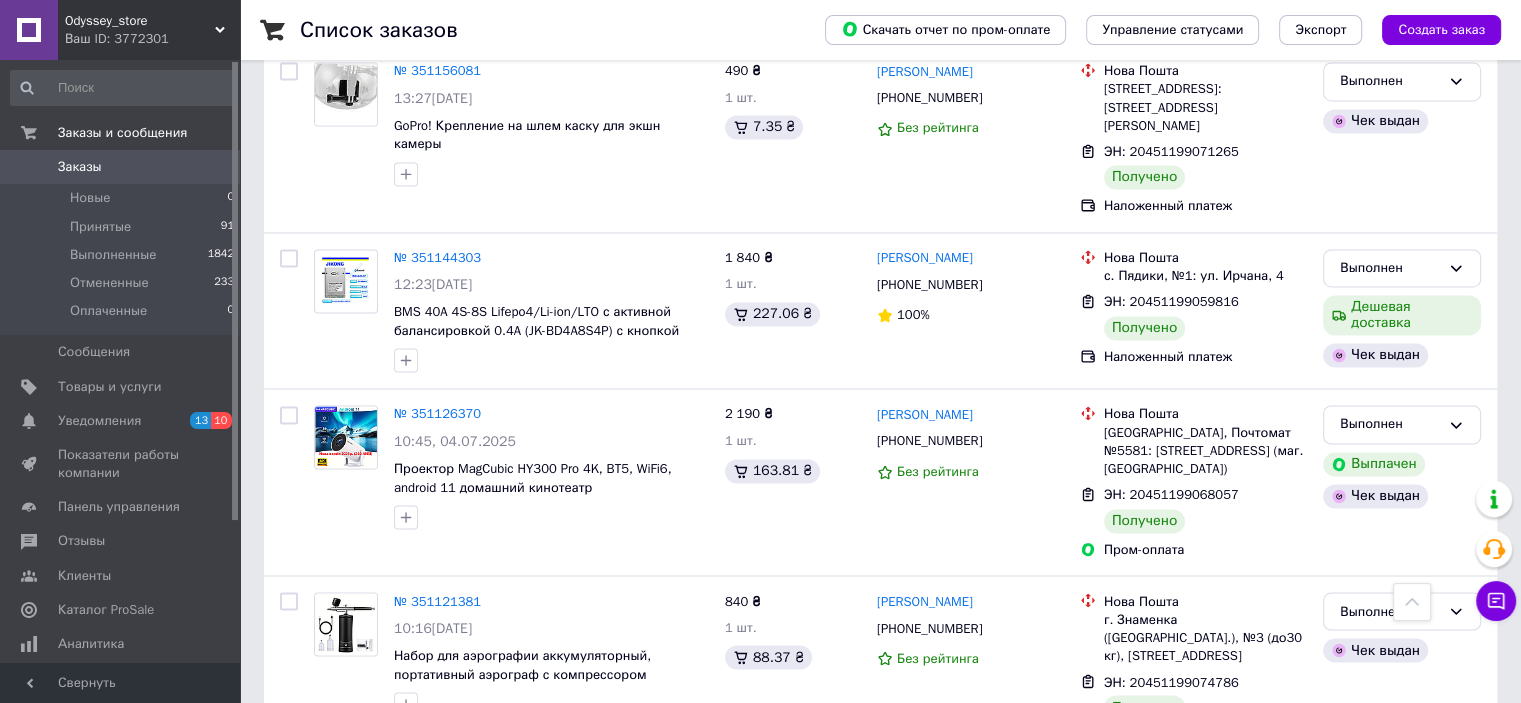 click on "2" at bounding box center [327, 806] 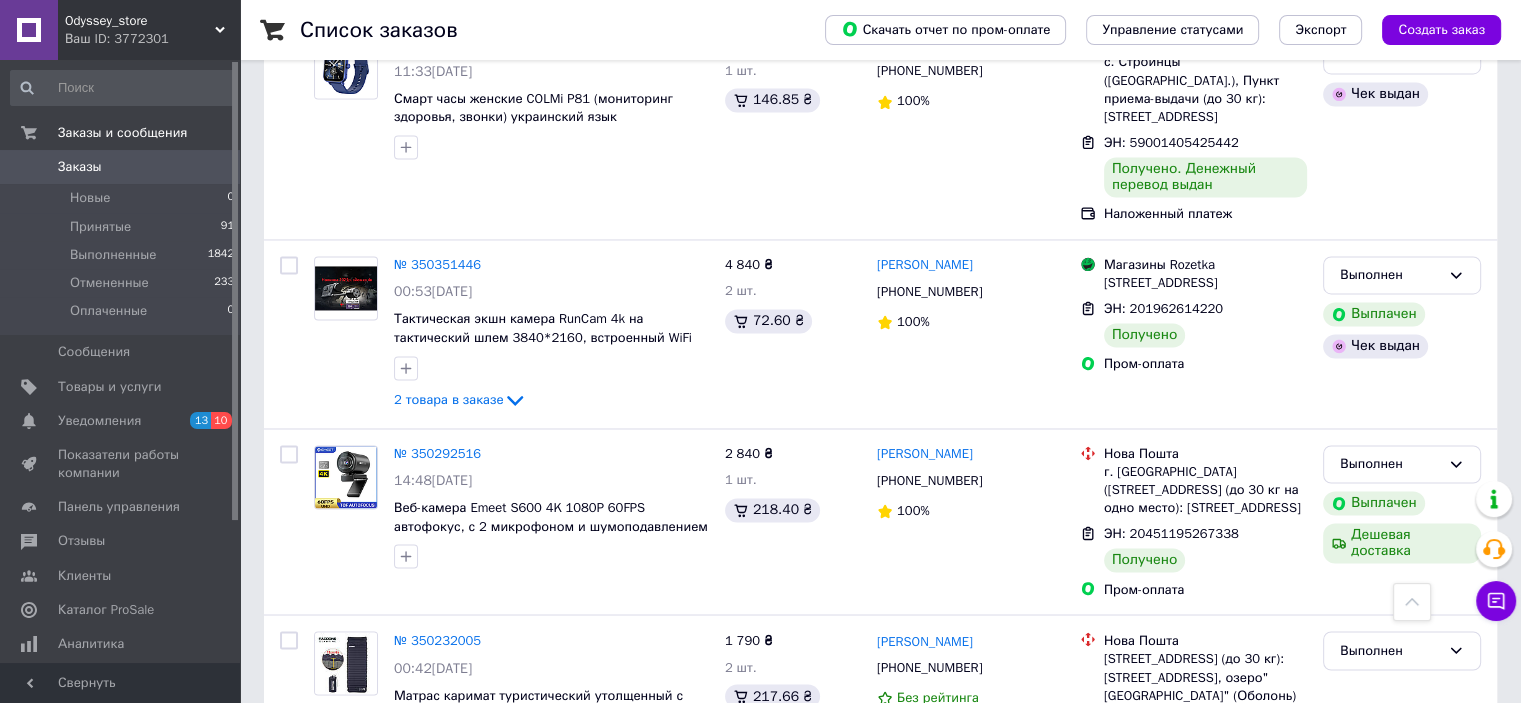 scroll, scrollTop: 3231, scrollLeft: 0, axis: vertical 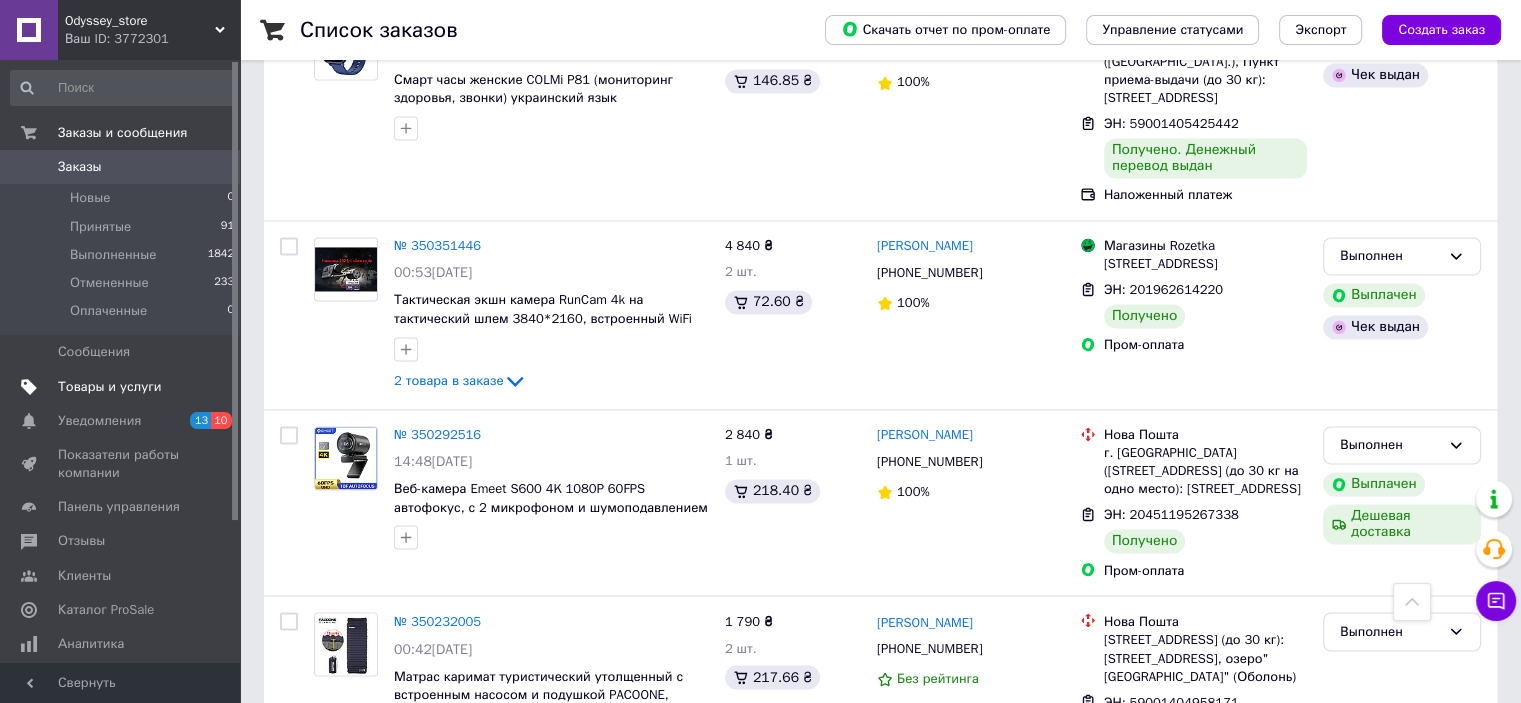 click on "Товары и услуги" at bounding box center [110, 387] 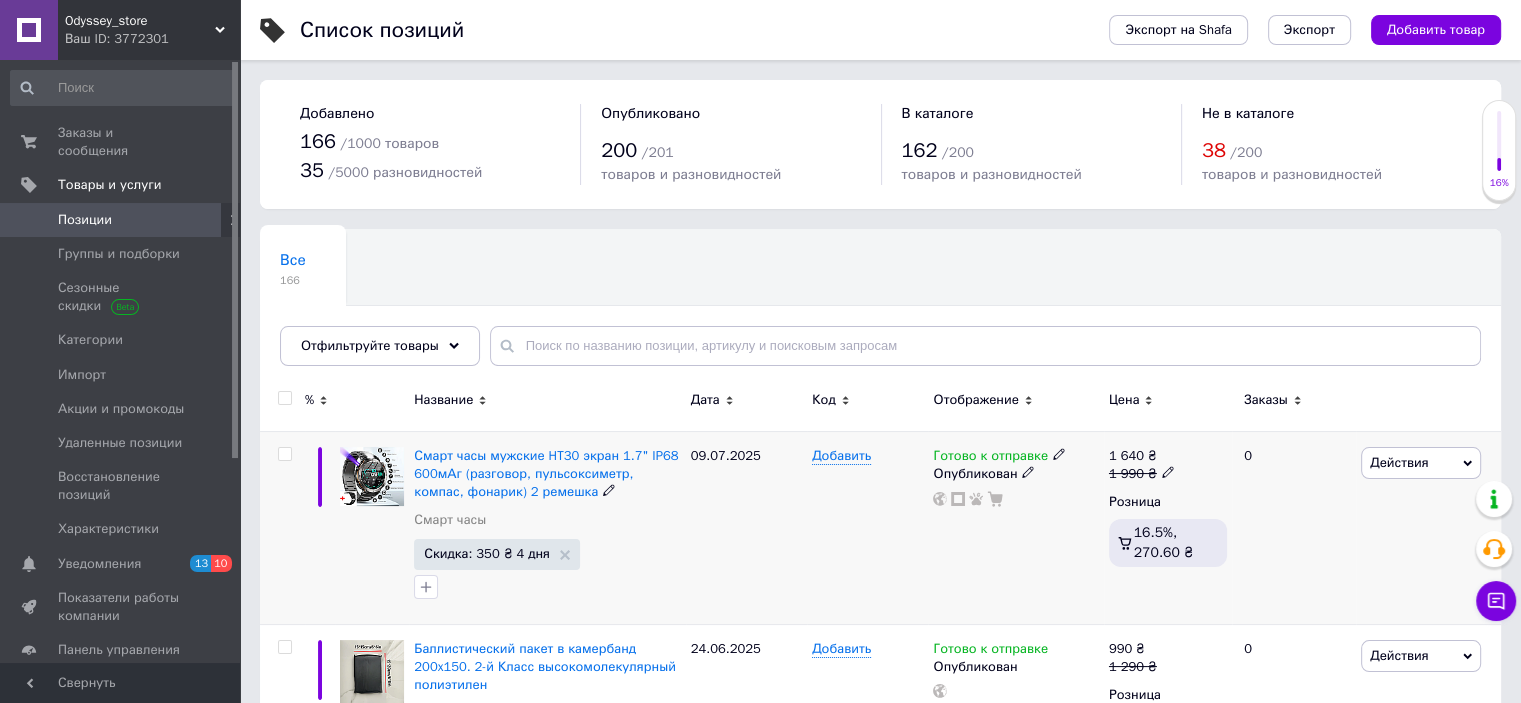 scroll, scrollTop: 400, scrollLeft: 0, axis: vertical 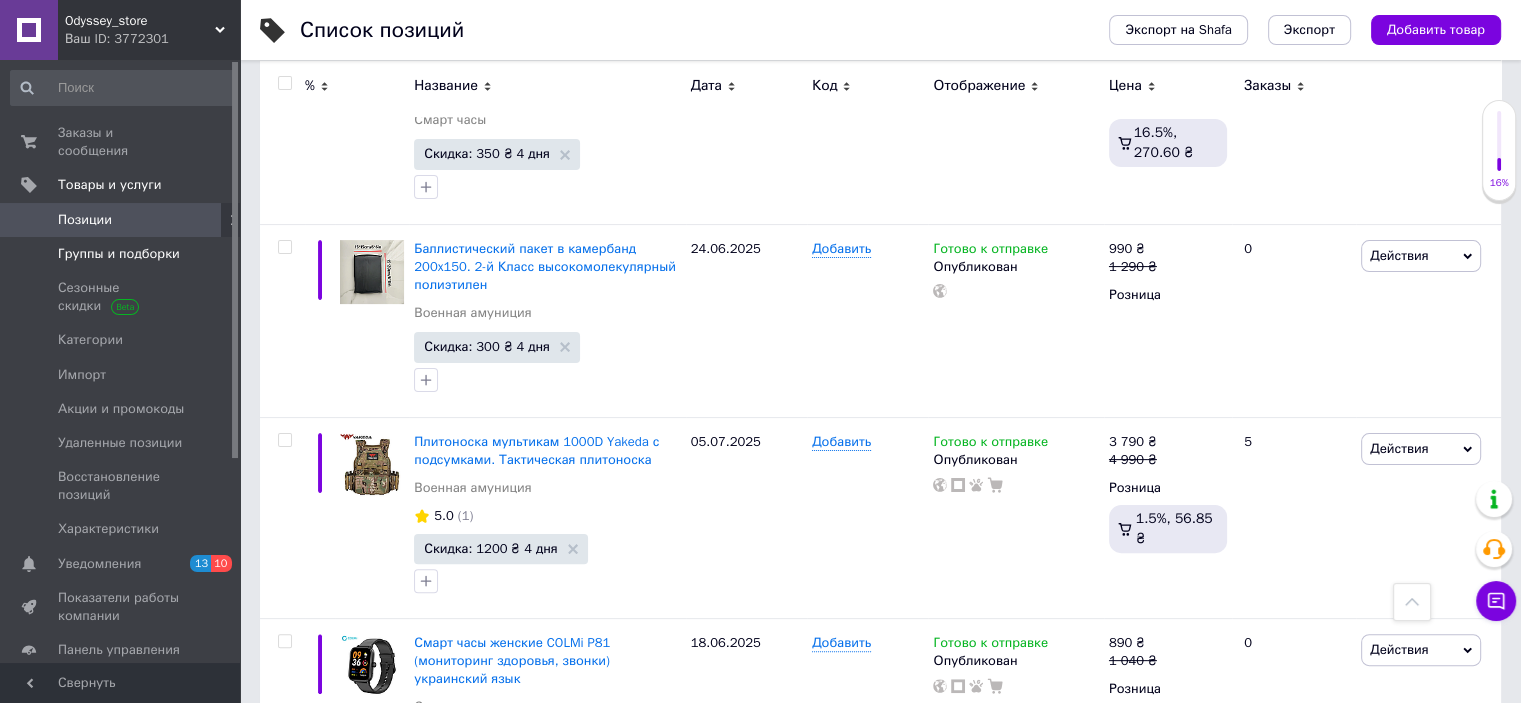 click on "Группы и подборки" at bounding box center [123, 254] 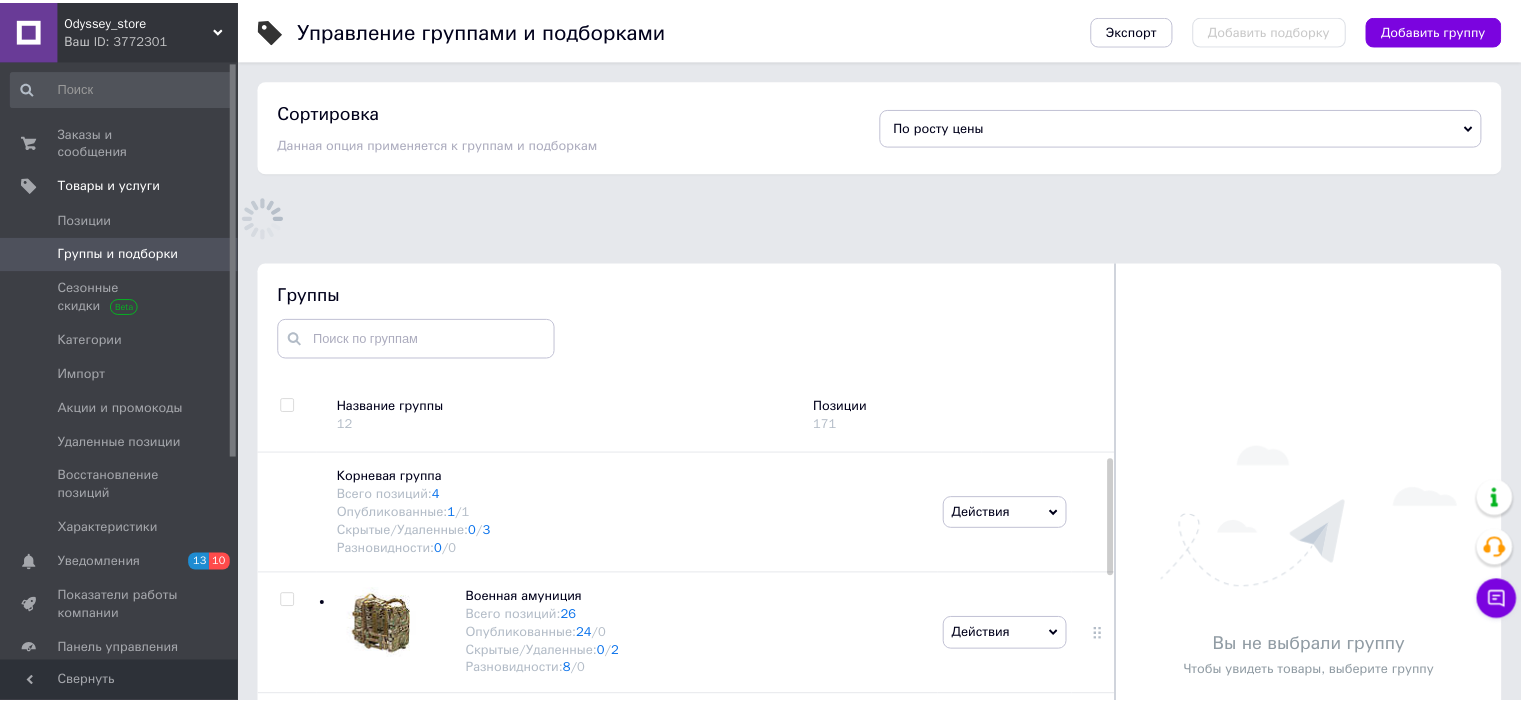 scroll, scrollTop: 124, scrollLeft: 0, axis: vertical 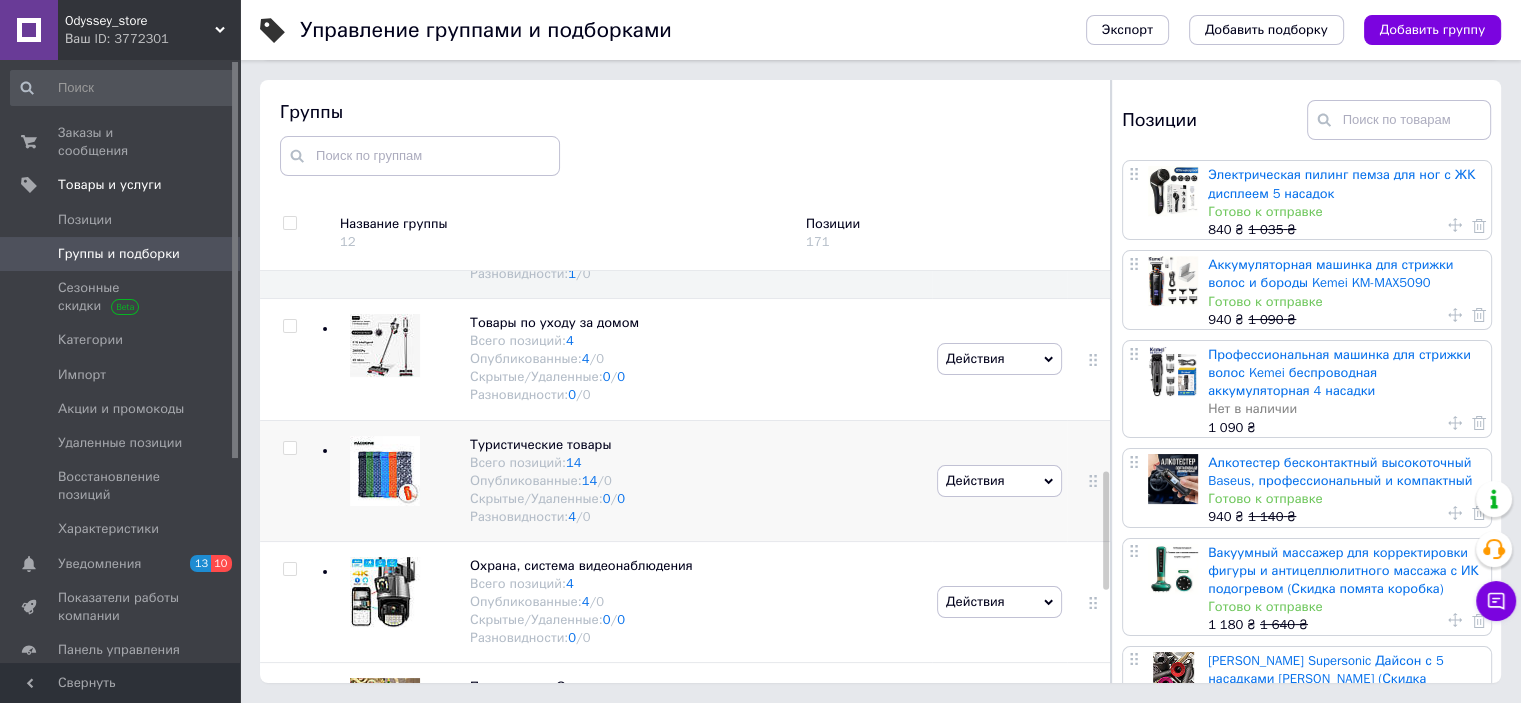click at bounding box center (385, 471) 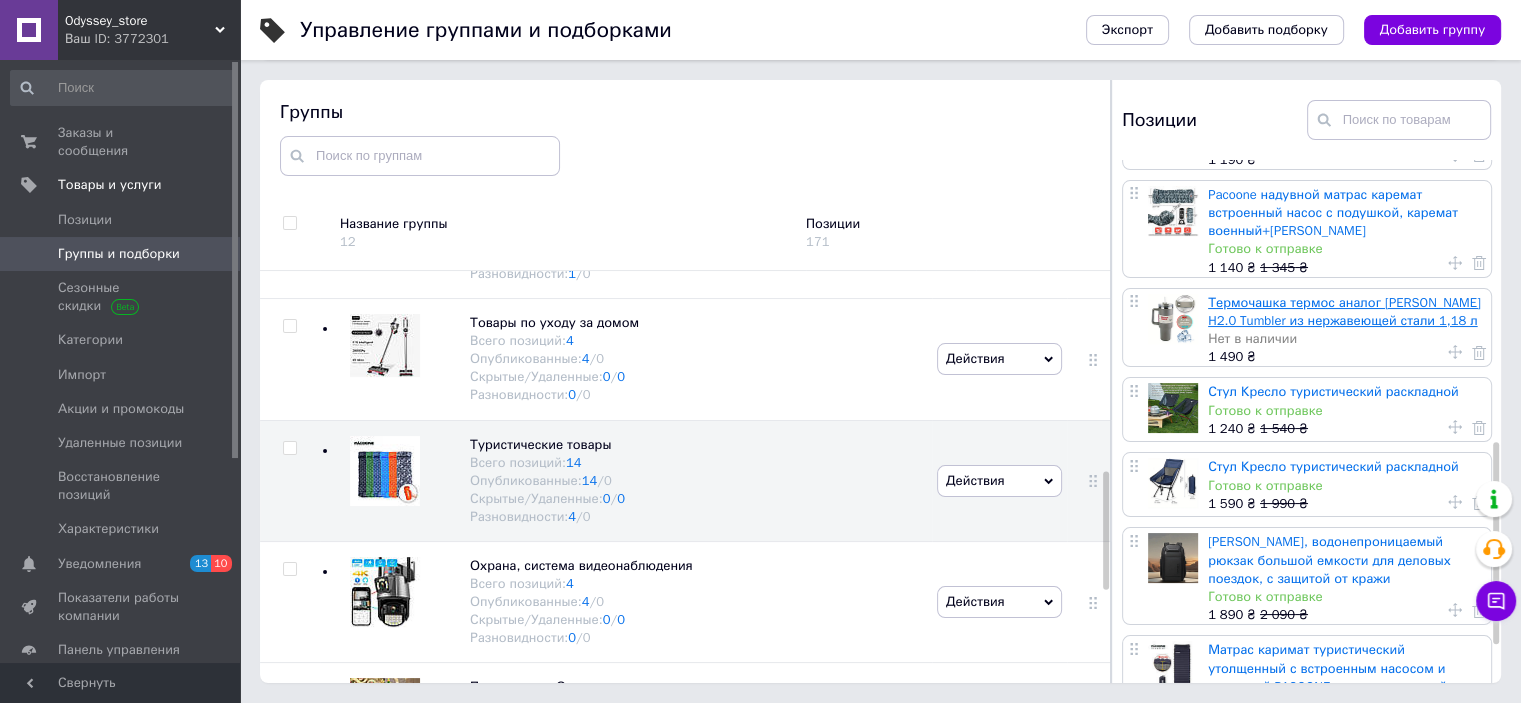 scroll, scrollTop: 828, scrollLeft: 0, axis: vertical 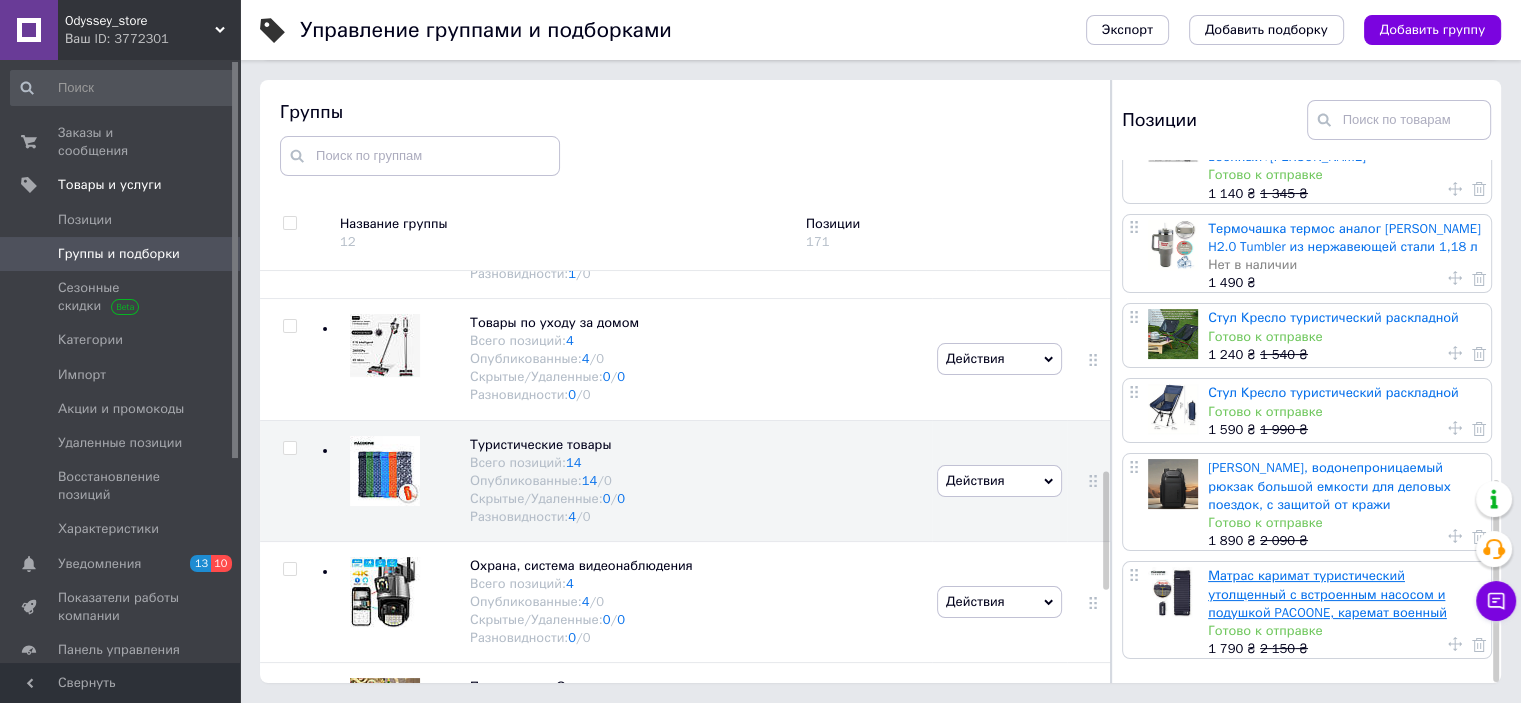 click on "Матрас каримат туристический утолщенный с встроенным насосом и подушкой PACOONE, каремат военный" at bounding box center (1327, 593) 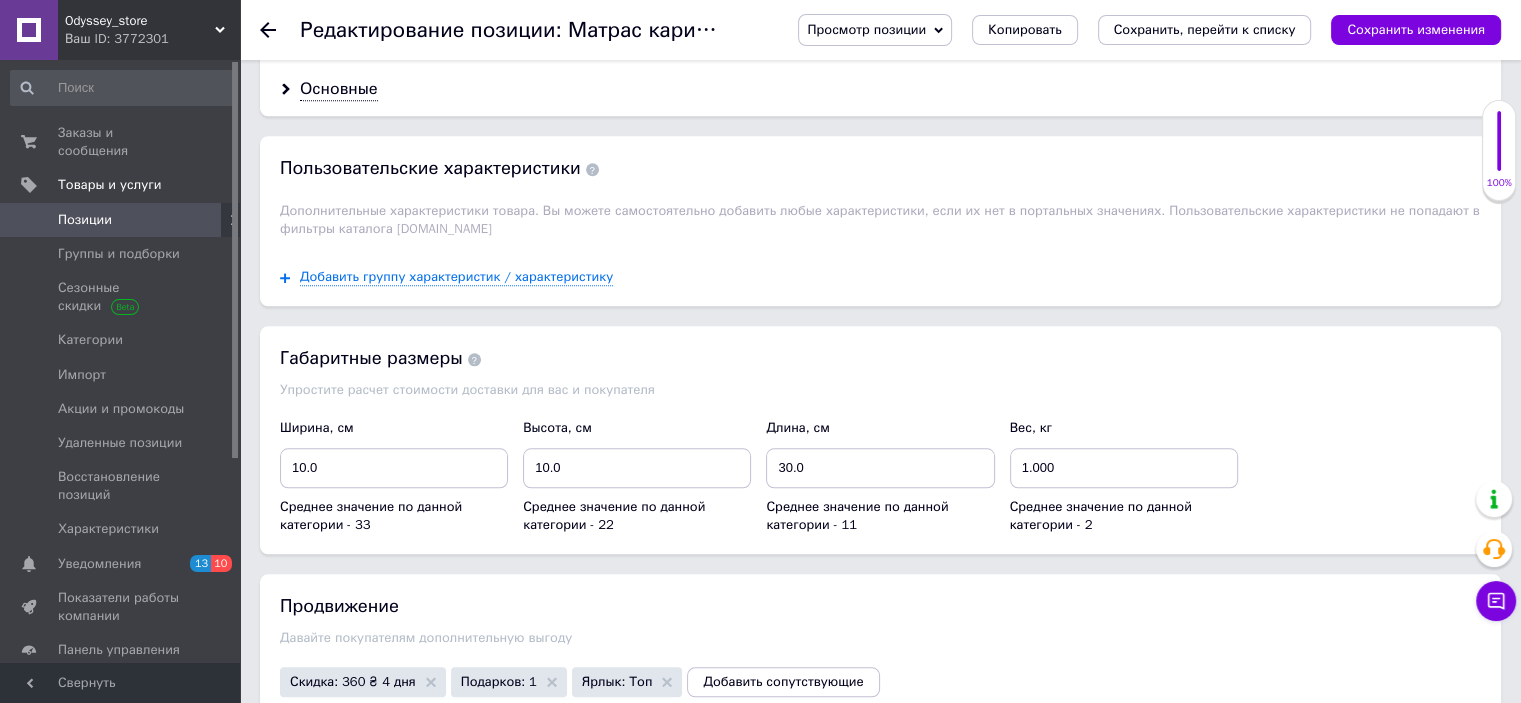 scroll, scrollTop: 1400, scrollLeft: 0, axis: vertical 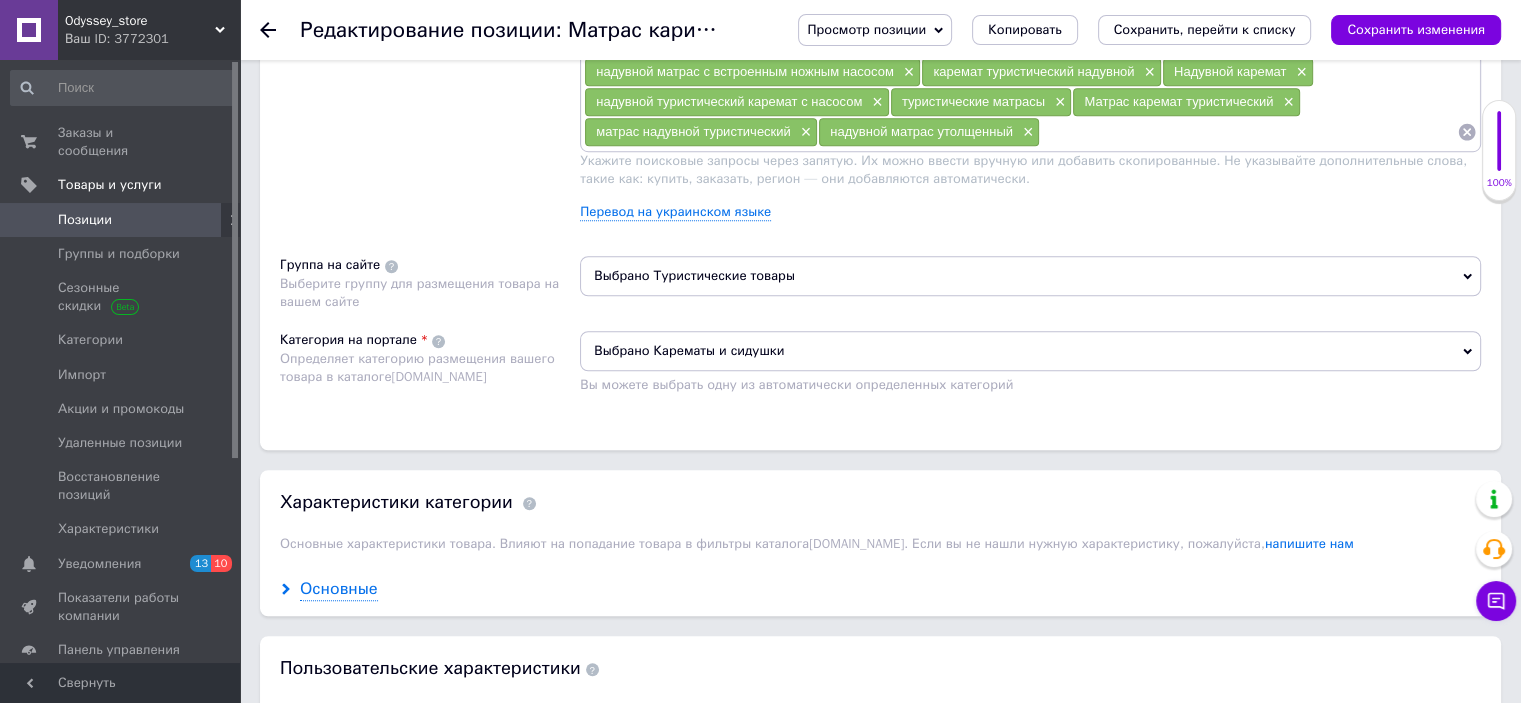 drag, startPoint x: 368, startPoint y: 559, endPoint x: 362, endPoint y: 585, distance: 26.683329 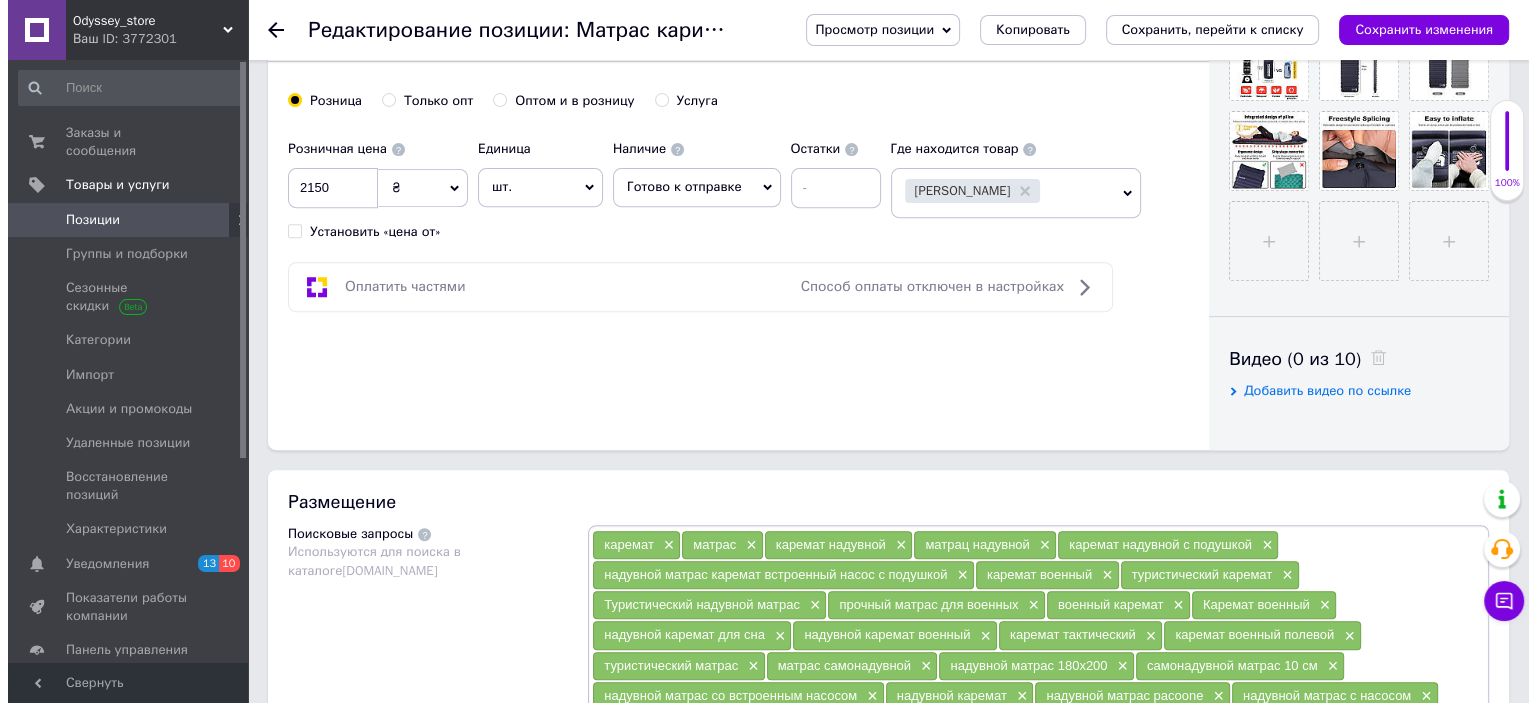 scroll, scrollTop: 400, scrollLeft: 0, axis: vertical 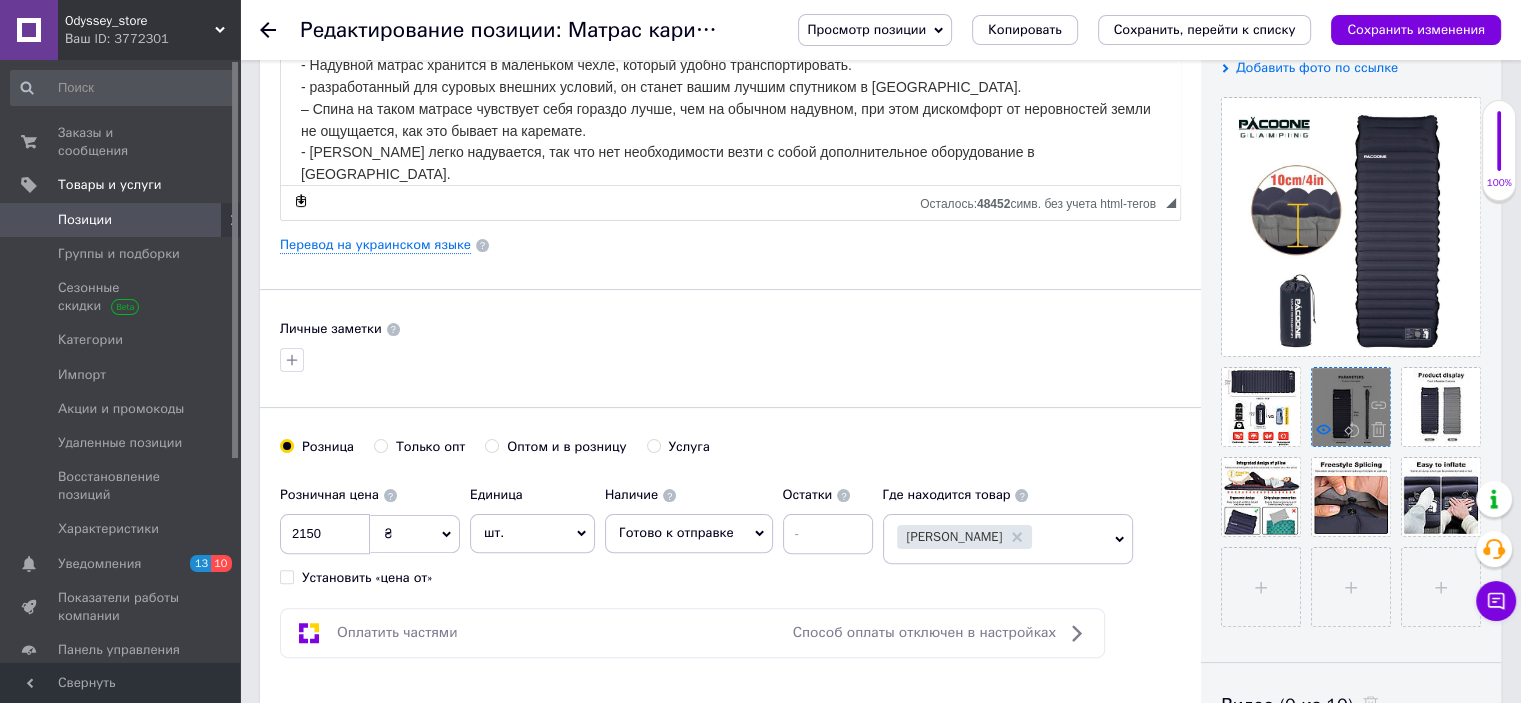 click 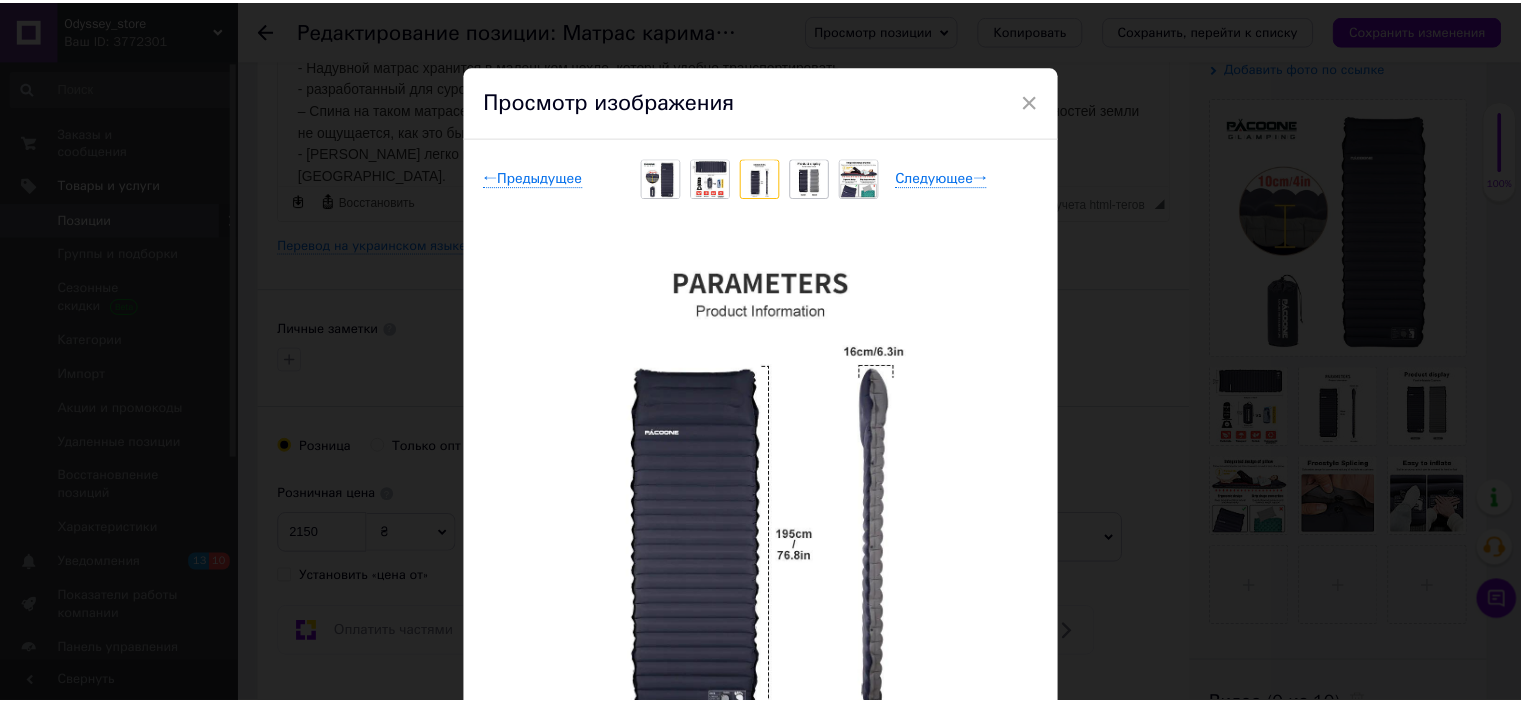 scroll, scrollTop: 0, scrollLeft: 0, axis: both 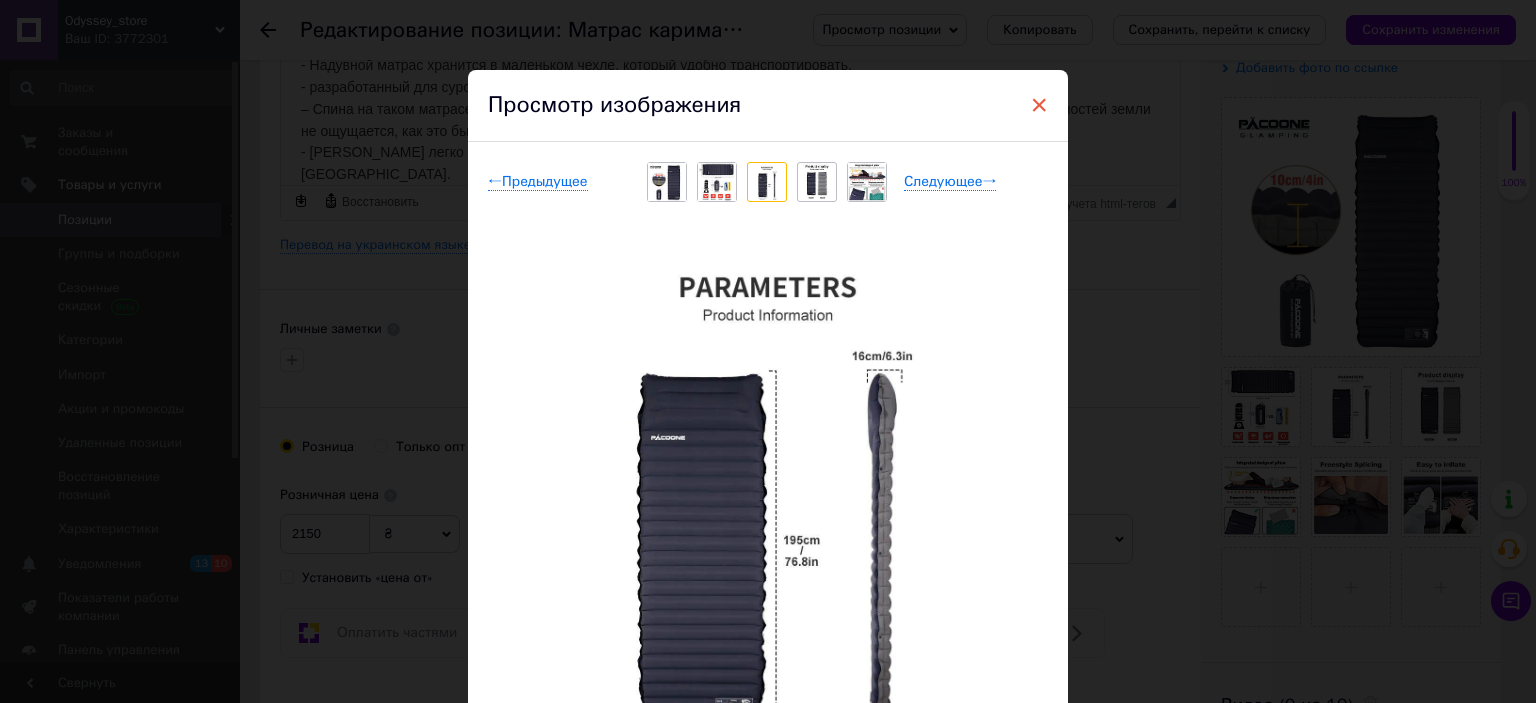 click on "×" at bounding box center [1039, 105] 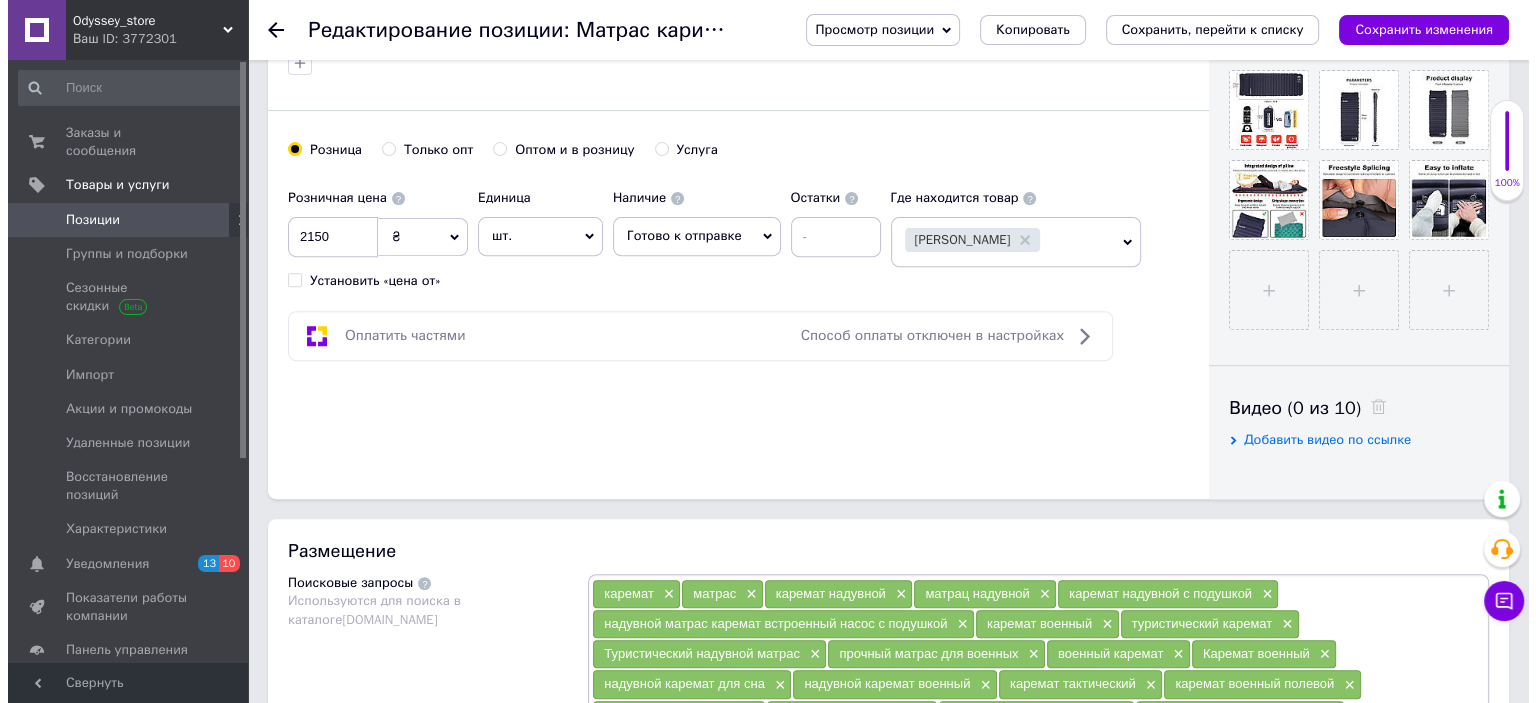scroll, scrollTop: 400, scrollLeft: 0, axis: vertical 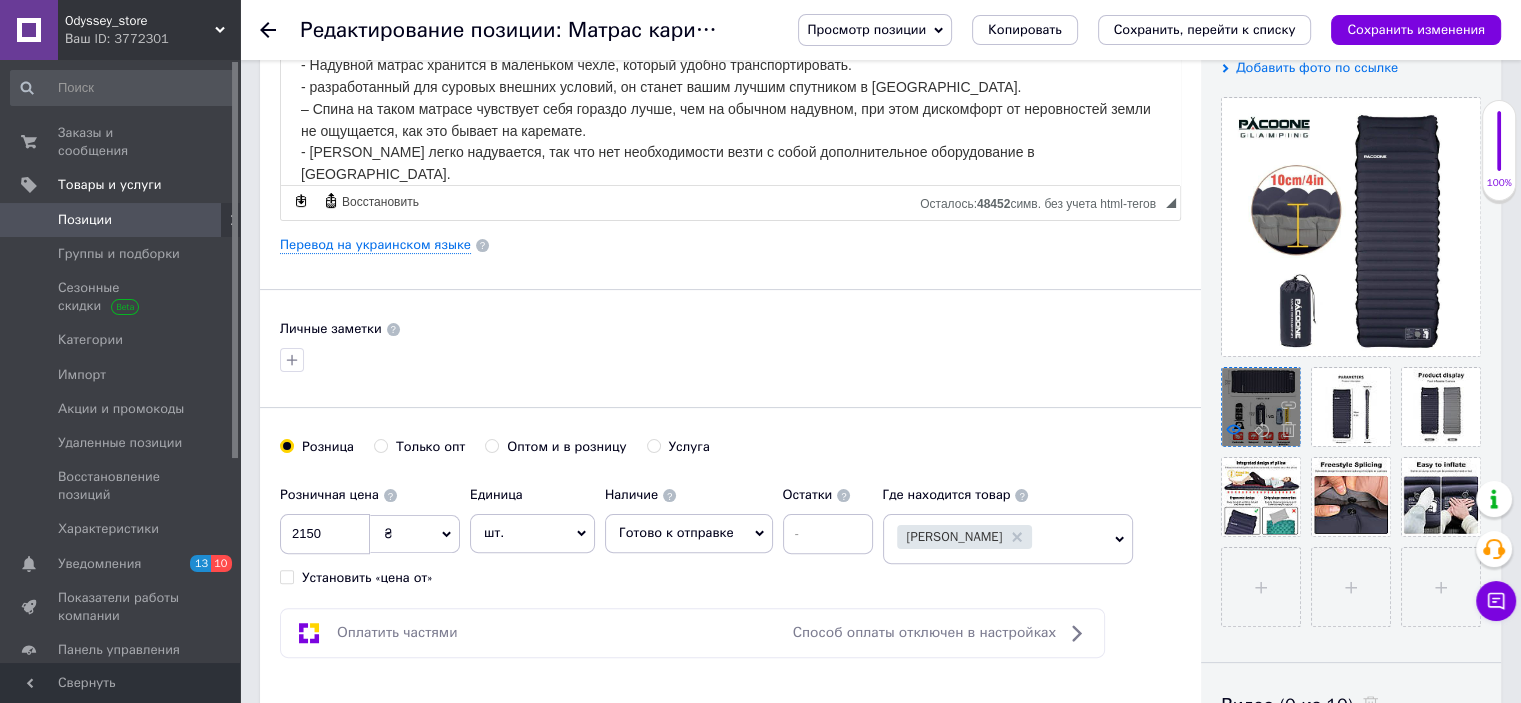 click 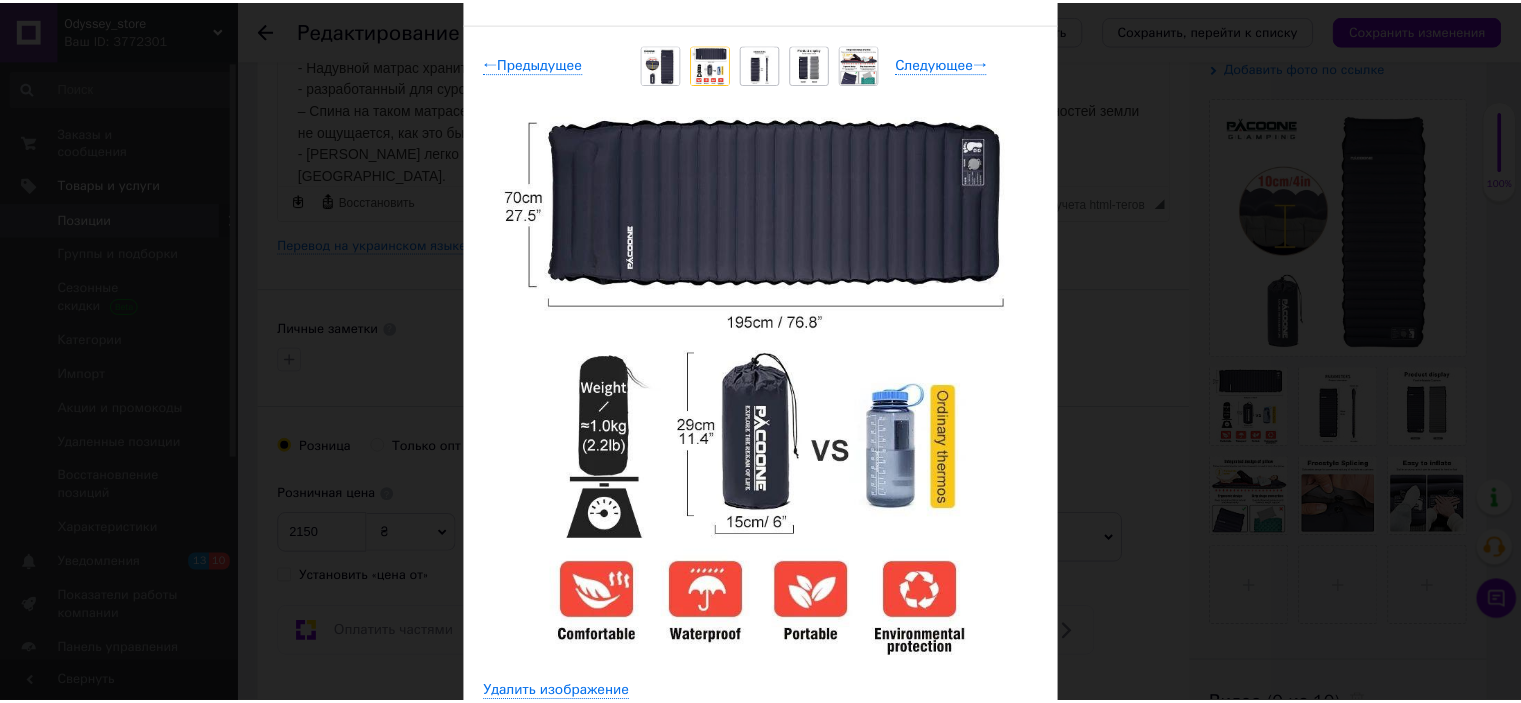 scroll, scrollTop: 0, scrollLeft: 0, axis: both 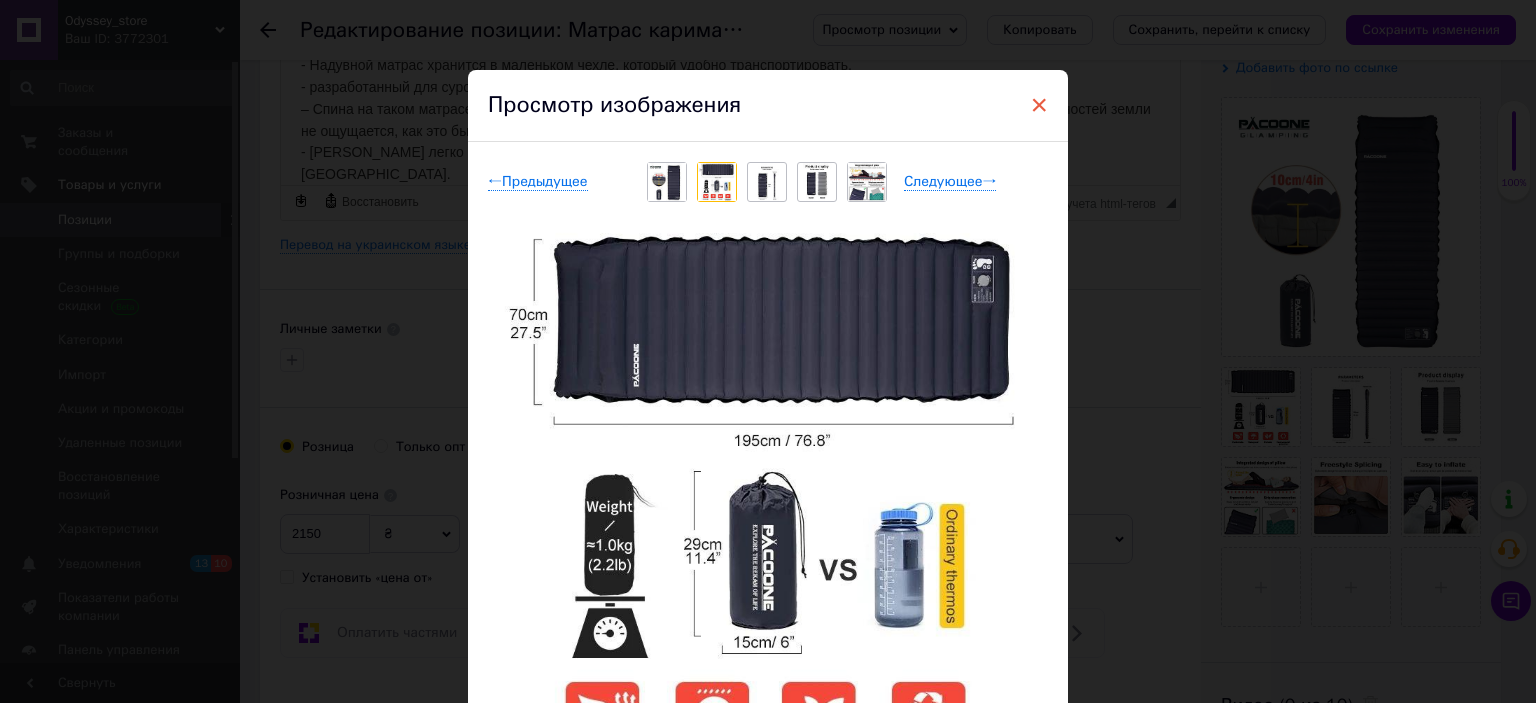 click on "×" at bounding box center (1039, 105) 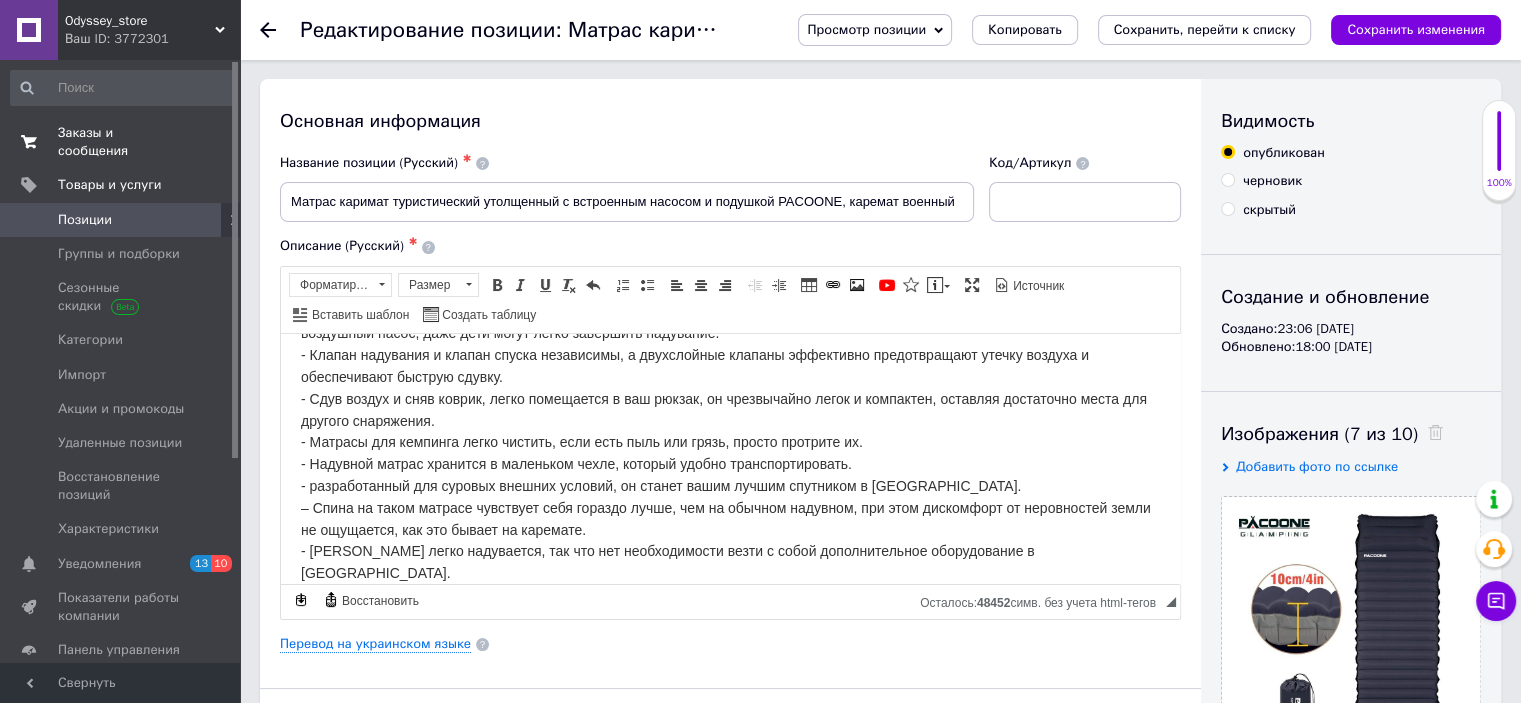 scroll, scrollTop: 0, scrollLeft: 0, axis: both 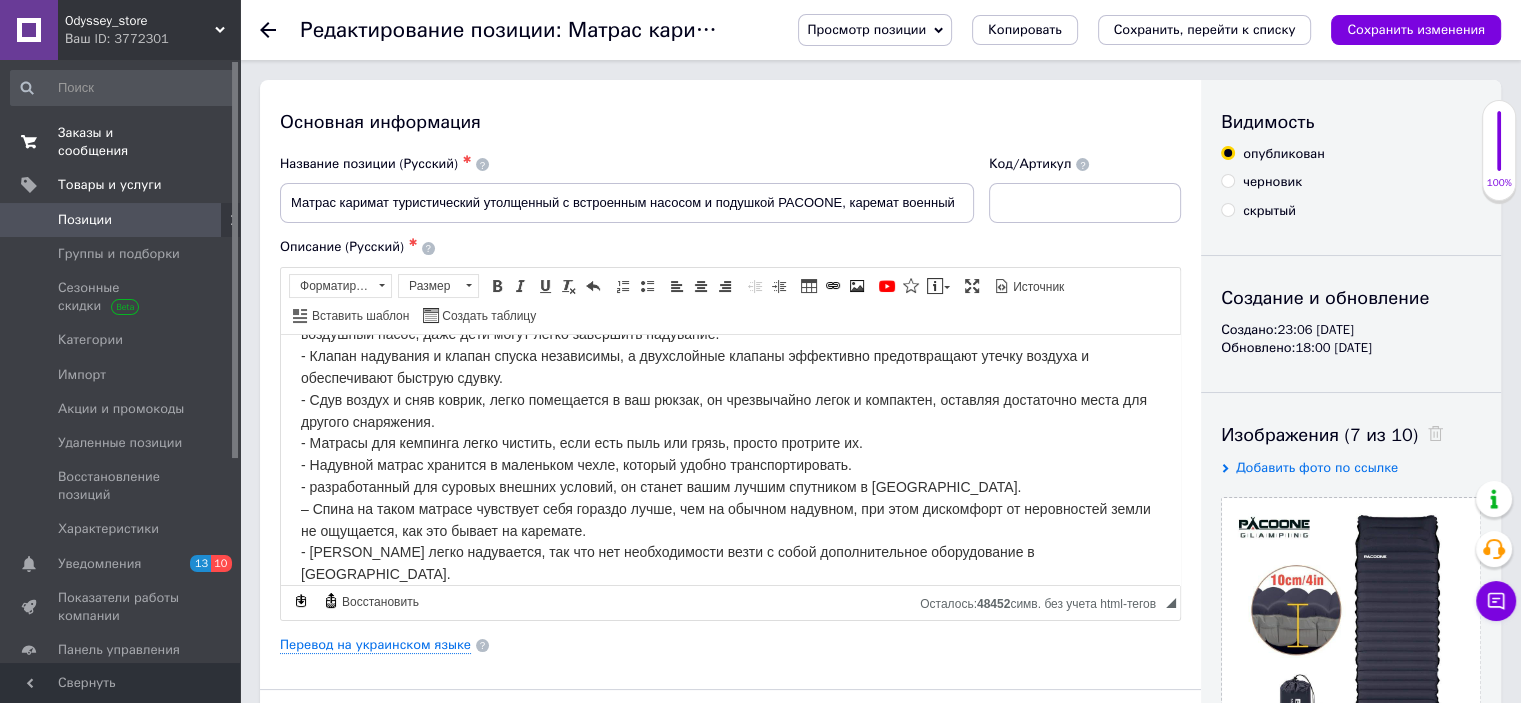click on "Заказы и сообщения" at bounding box center [121, 142] 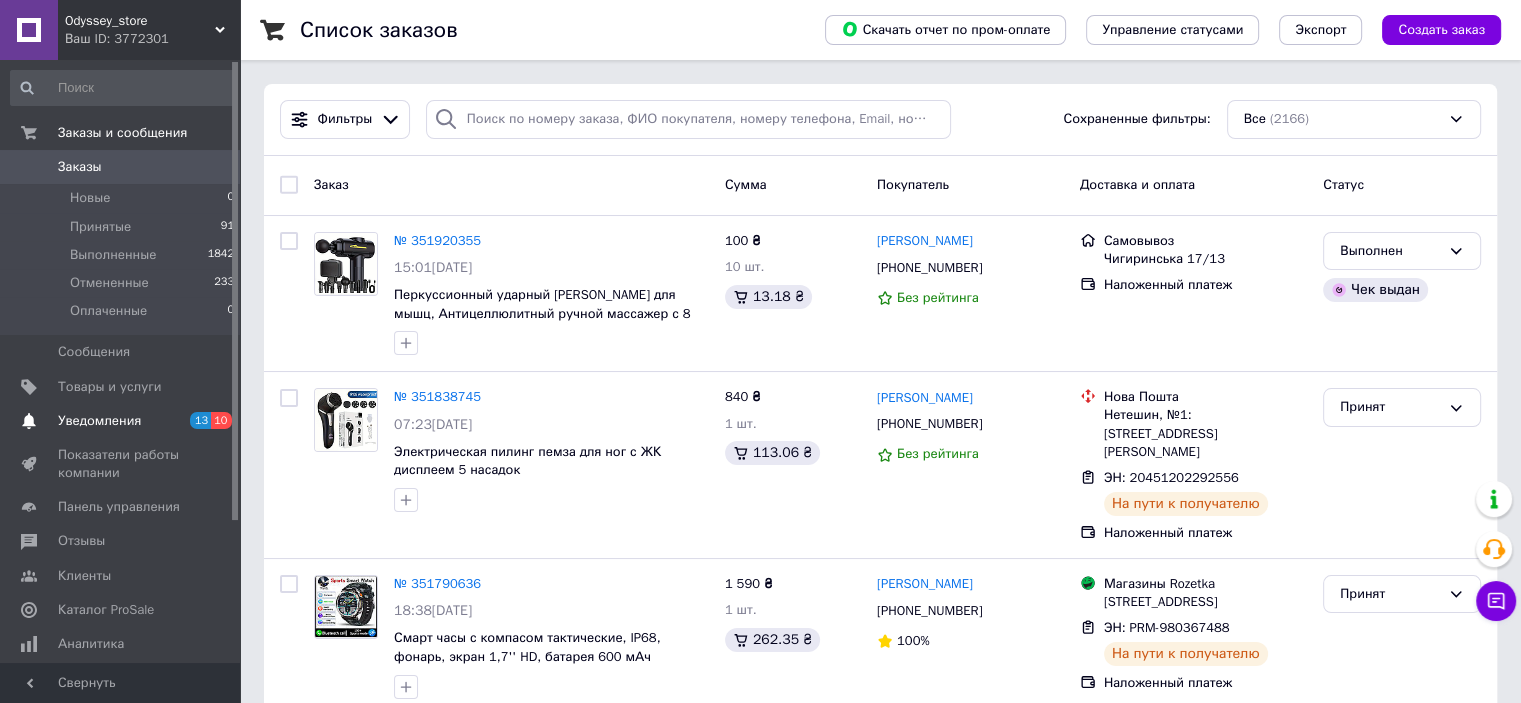 click on "Уведомления" at bounding box center [99, 421] 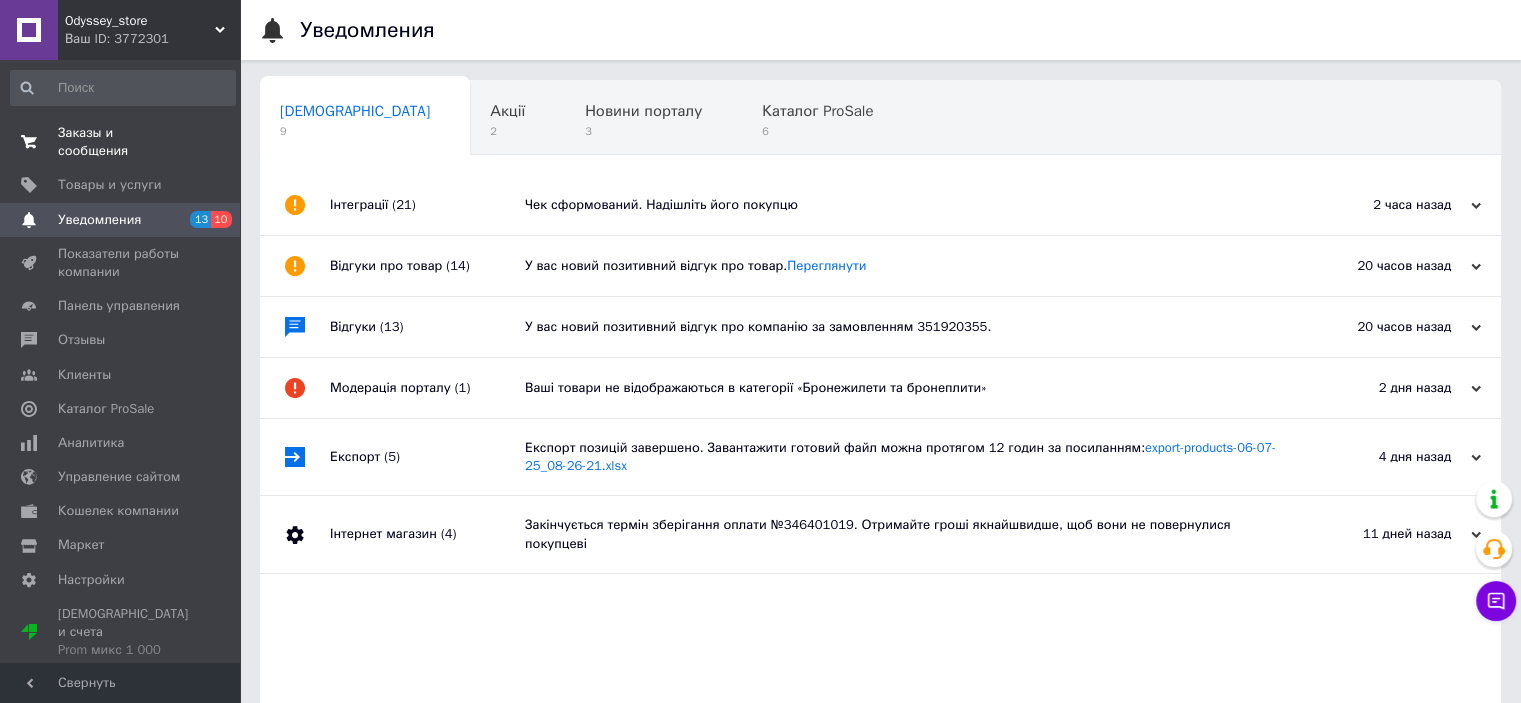 click on "Заказы и сообщения" at bounding box center [121, 142] 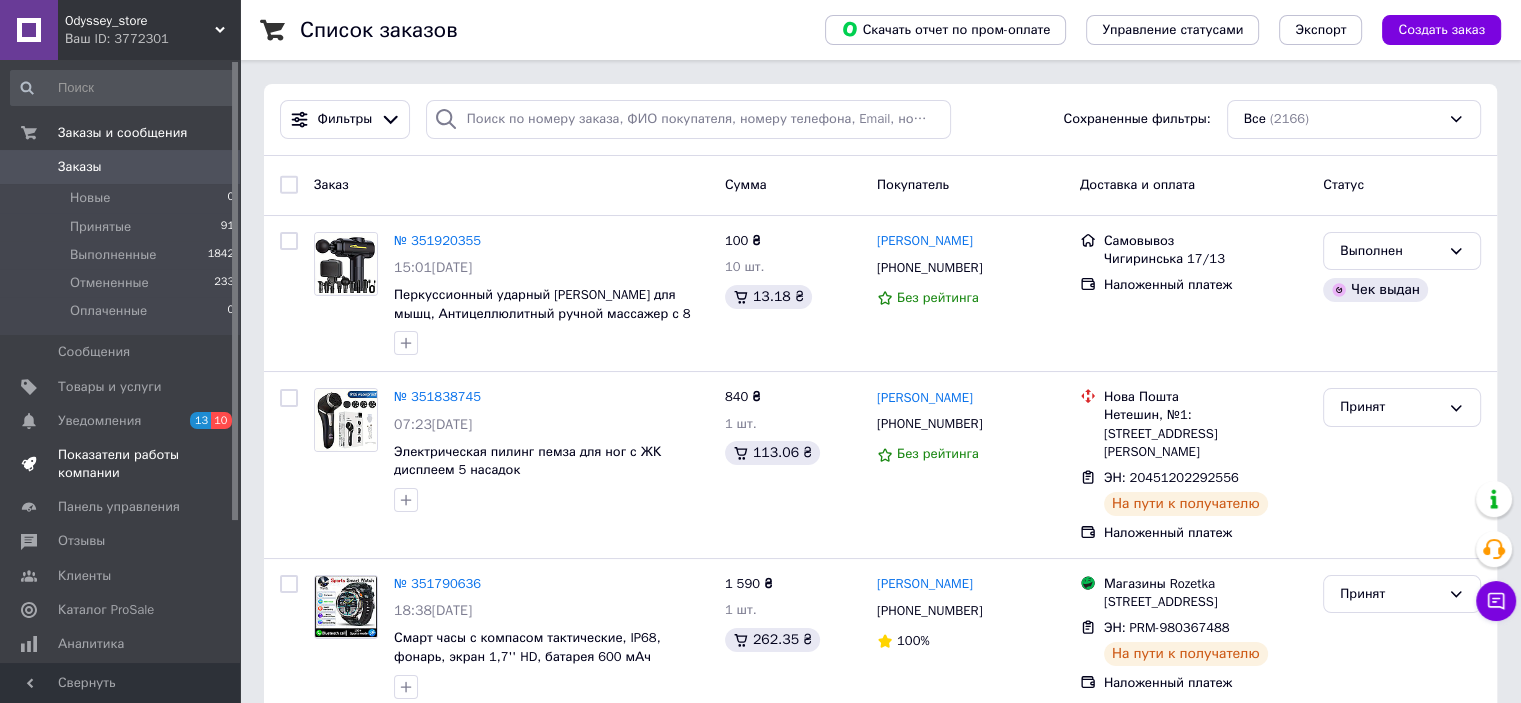 click on "Показатели работы компании" at bounding box center [121, 464] 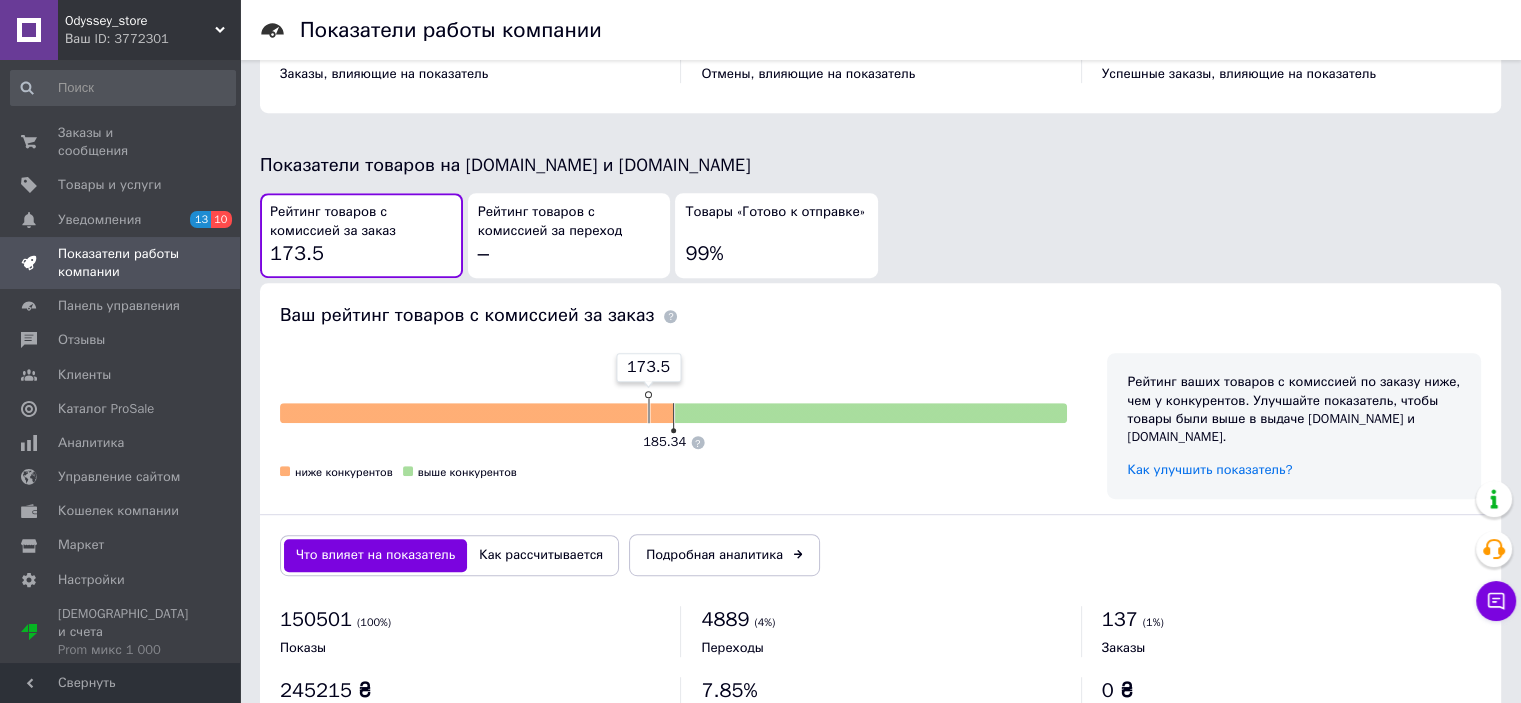 scroll, scrollTop: 1000, scrollLeft: 0, axis: vertical 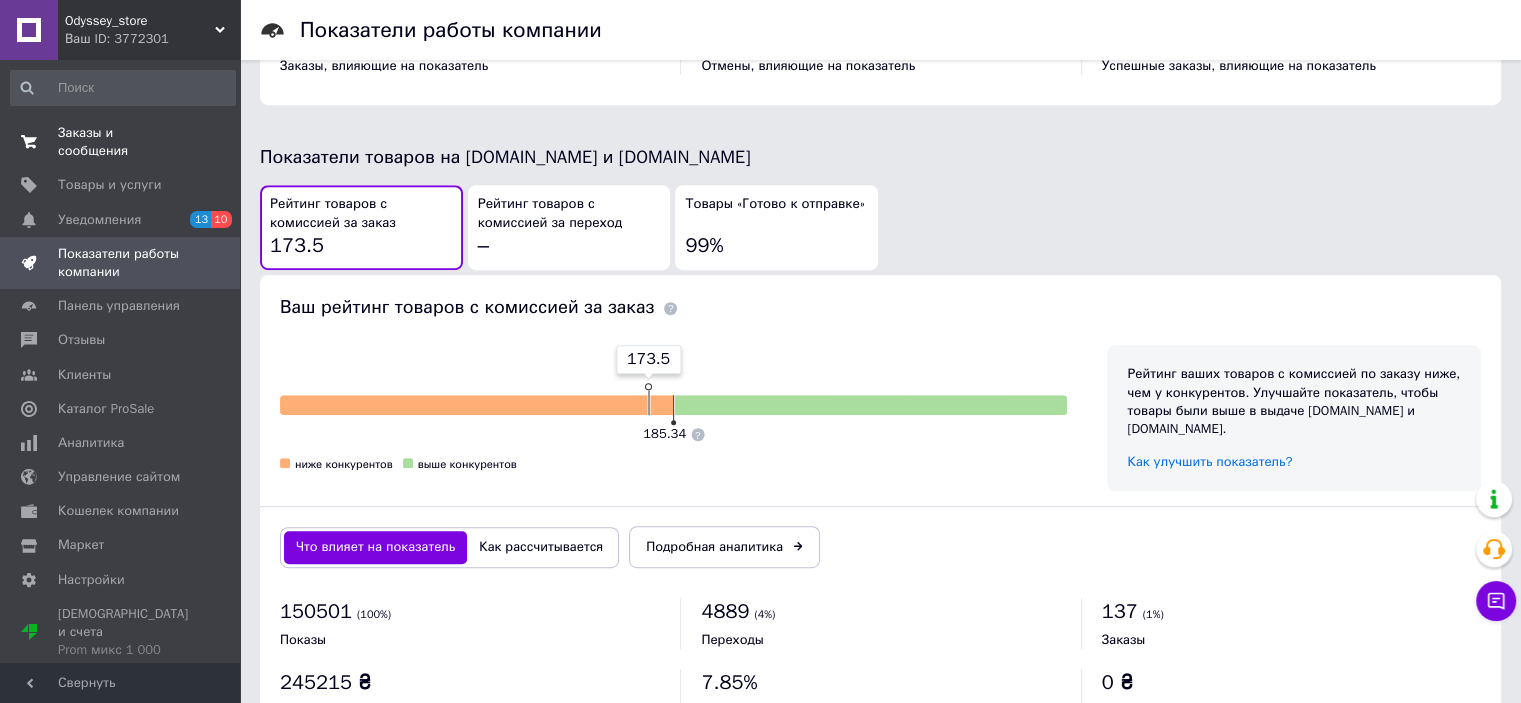 click on "Заказы и сообщения" at bounding box center (121, 142) 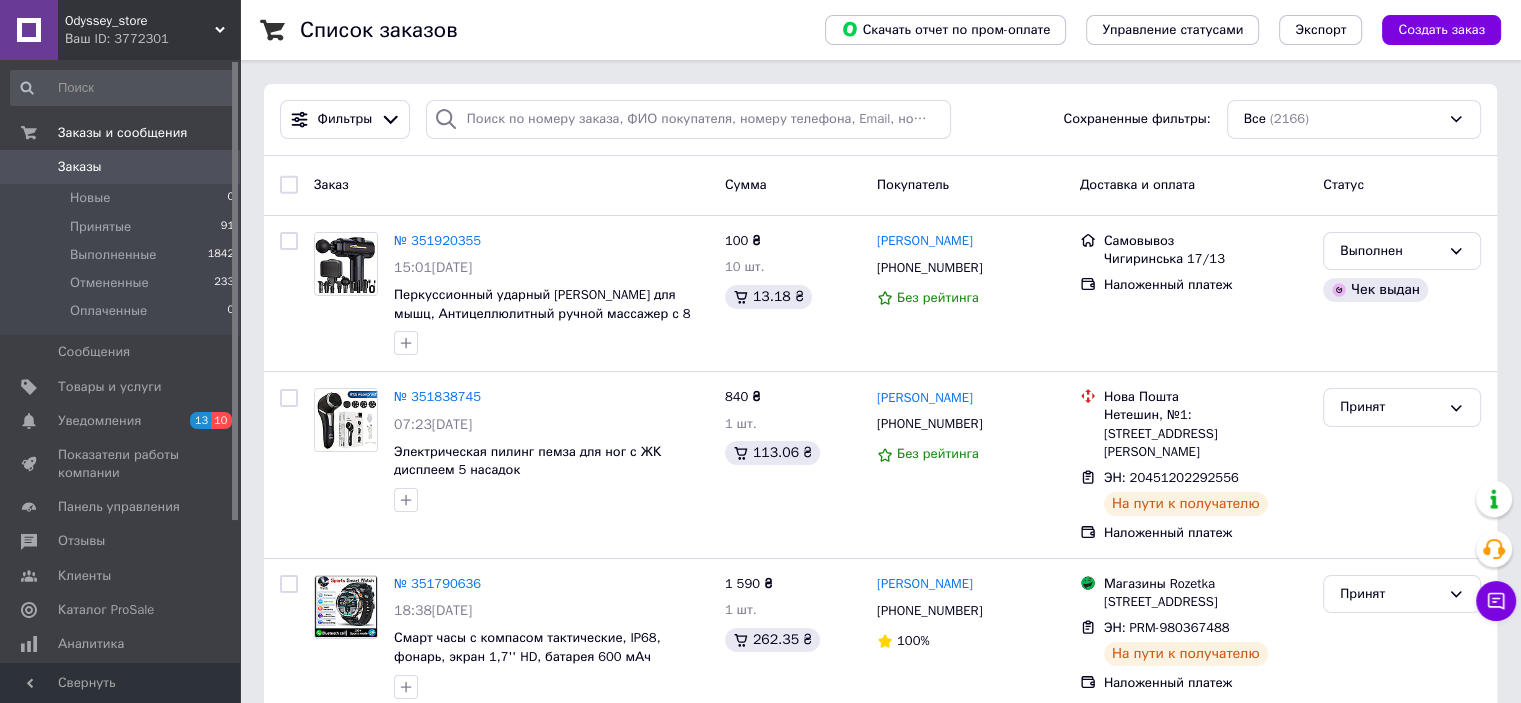 click on "Заказы" at bounding box center (80, 167) 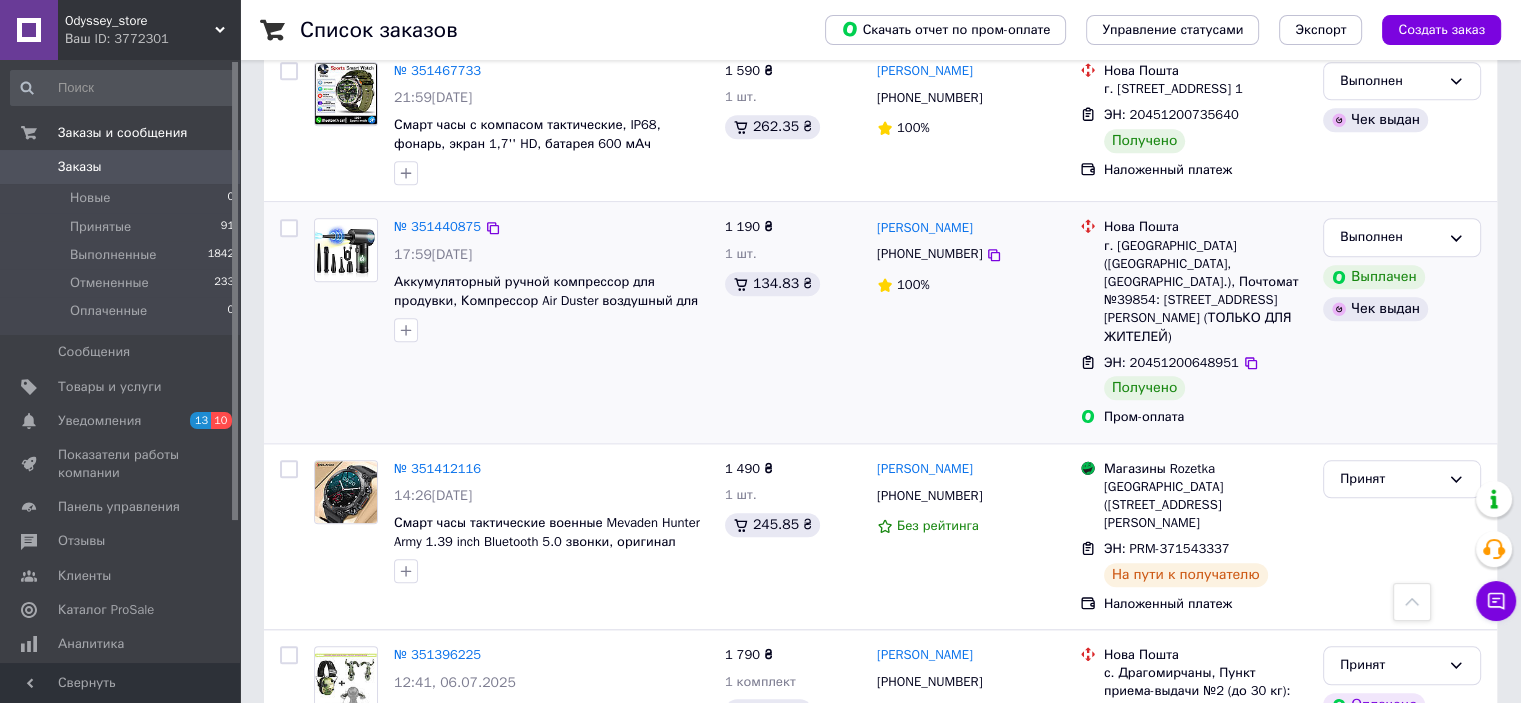 scroll, scrollTop: 1900, scrollLeft: 0, axis: vertical 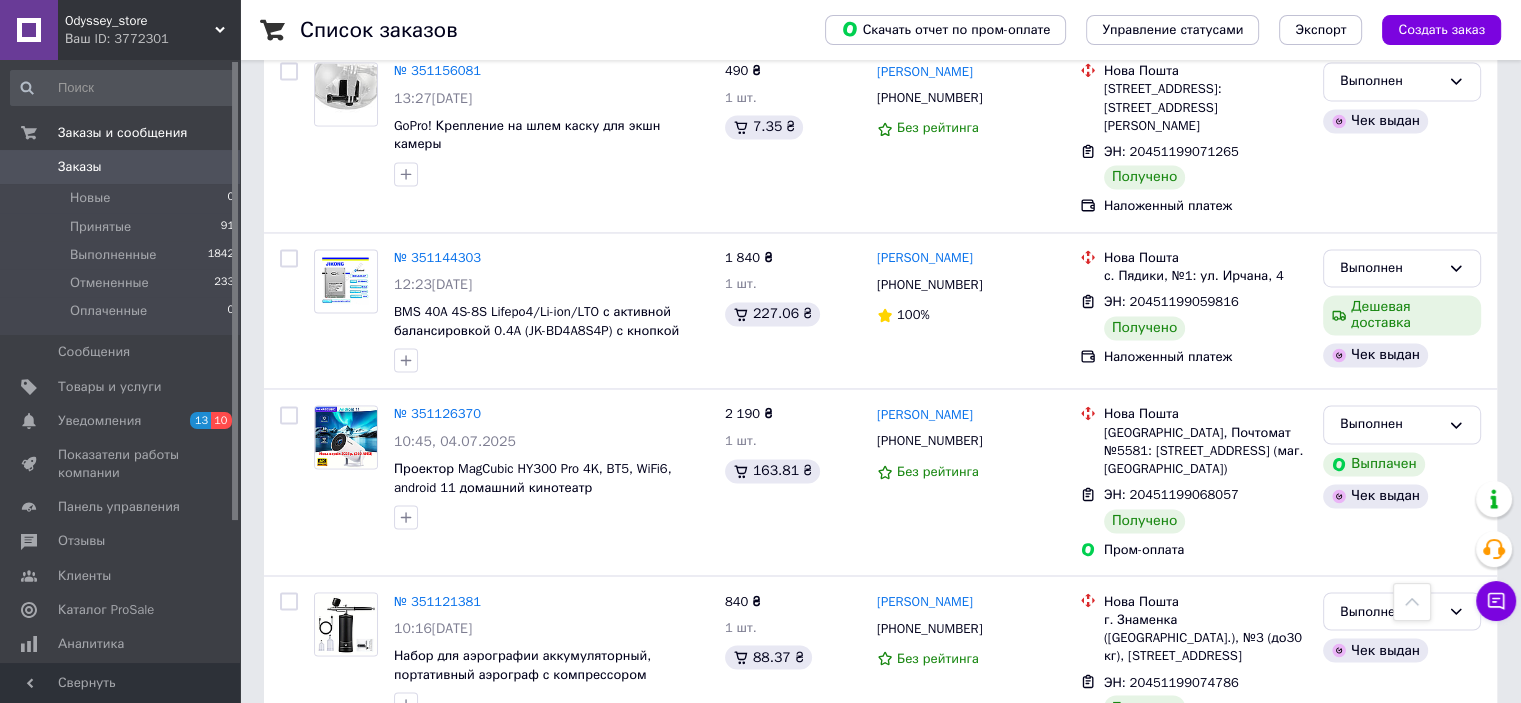 click on "2" at bounding box center [327, 806] 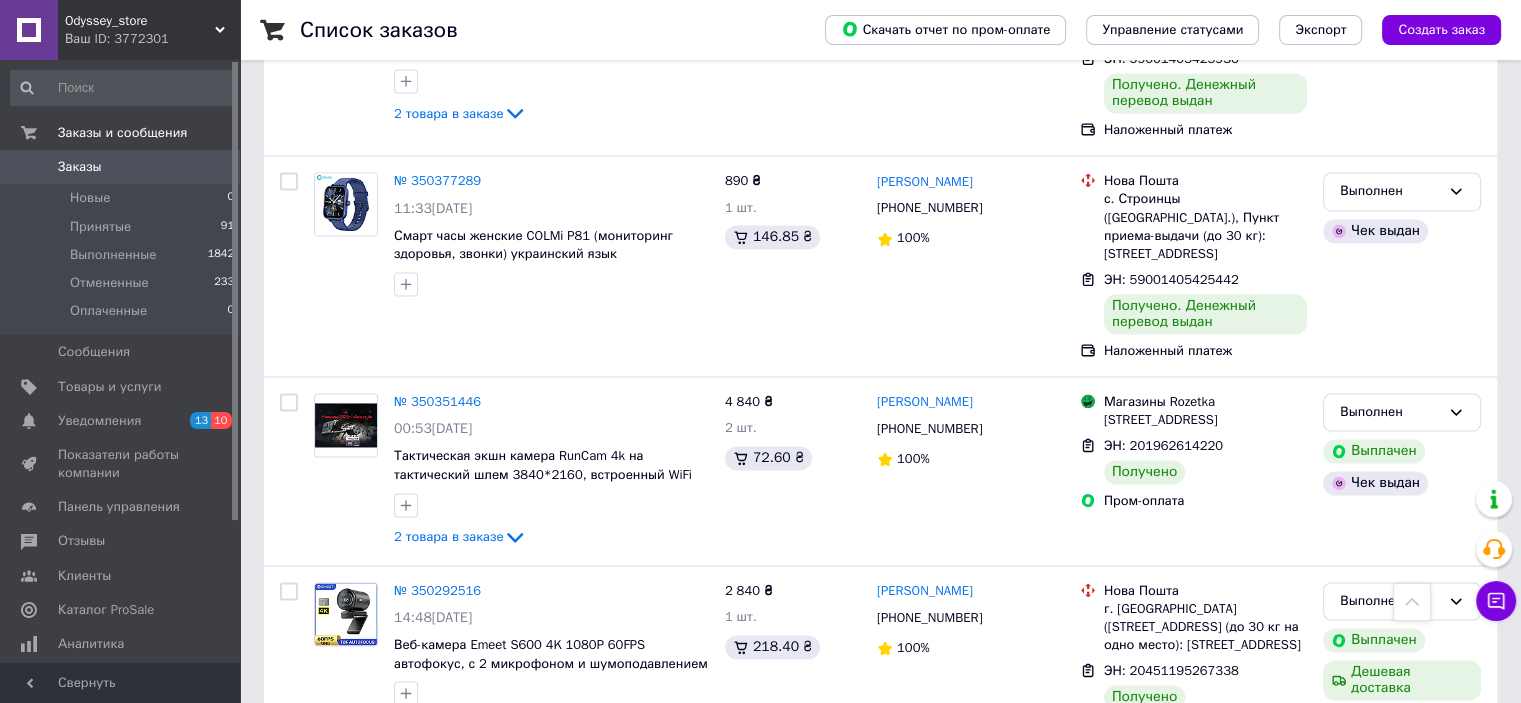 scroll, scrollTop: 3231, scrollLeft: 0, axis: vertical 